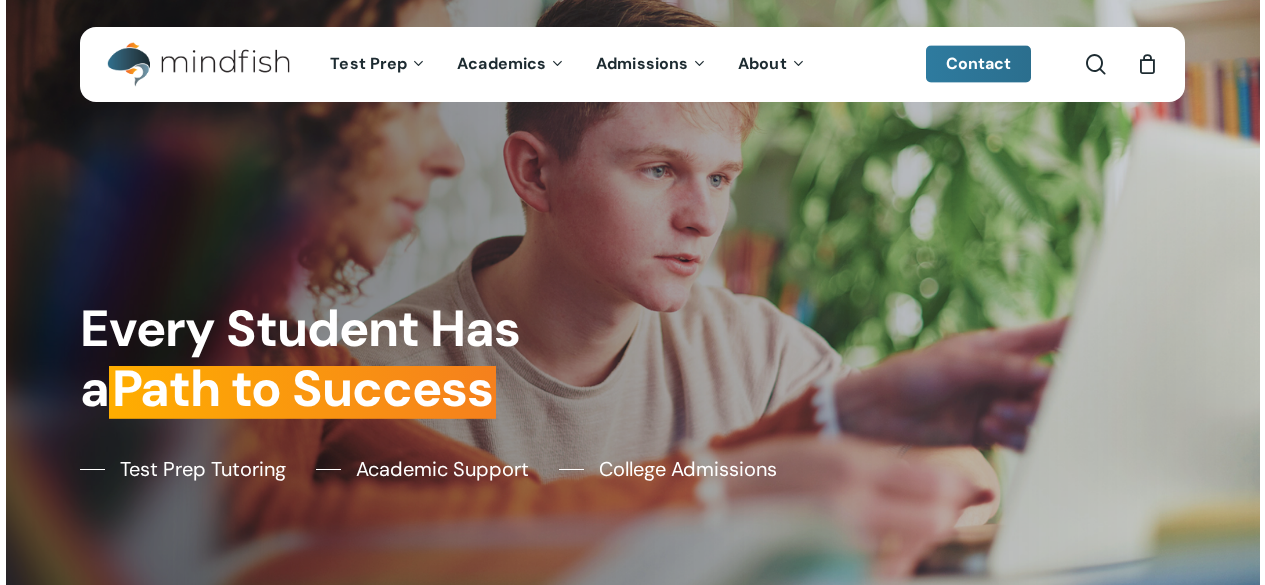 scroll, scrollTop: 0, scrollLeft: 0, axis: both 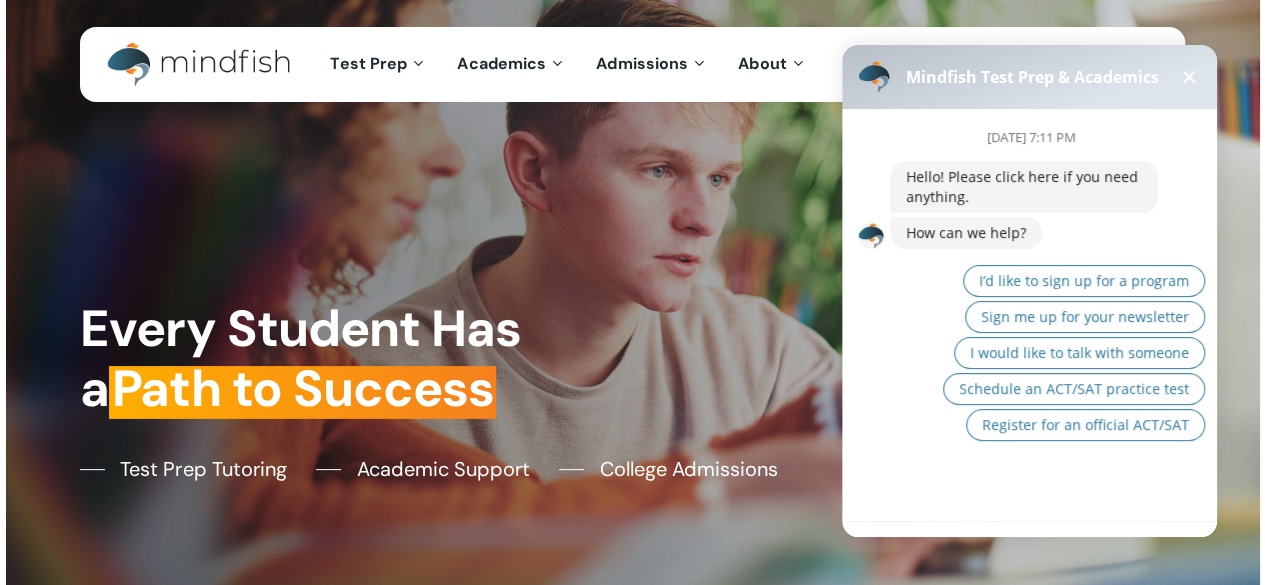 click at bounding box center [1189, 77] 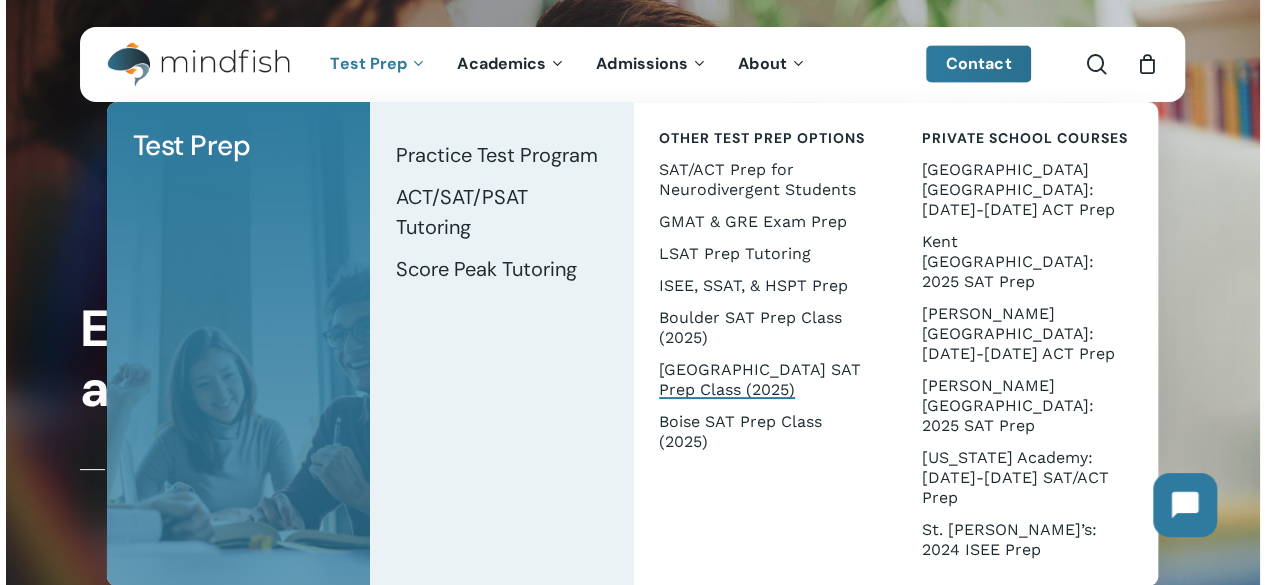 click on "[GEOGRAPHIC_DATA] SAT Prep Class (2025)" at bounding box center [760, 379] 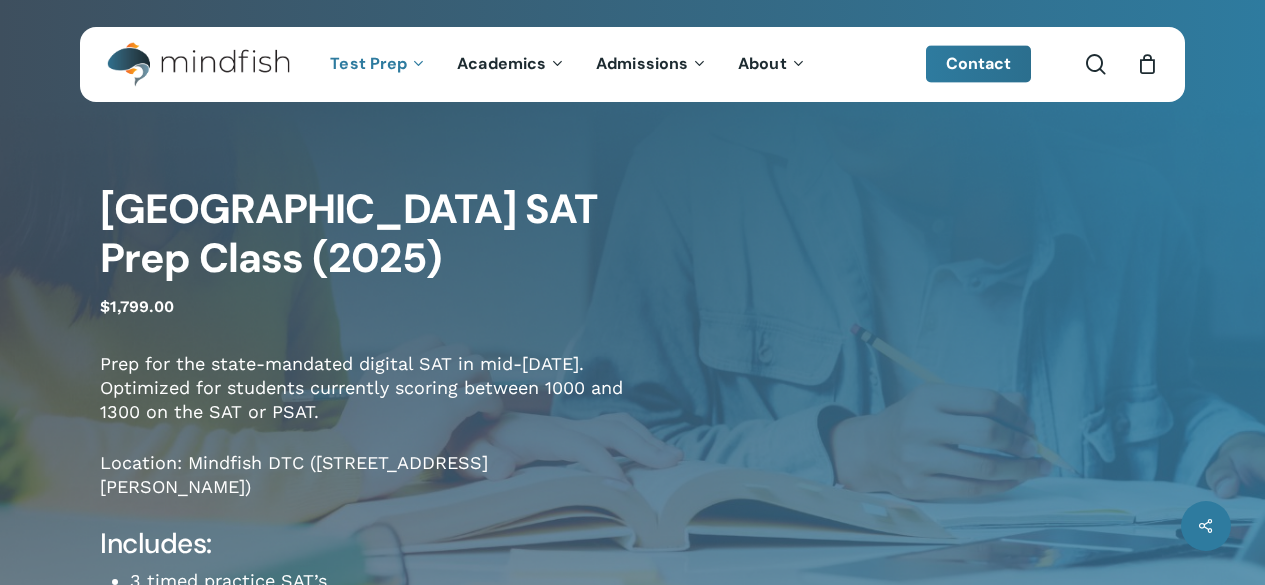 scroll, scrollTop: 0, scrollLeft: 0, axis: both 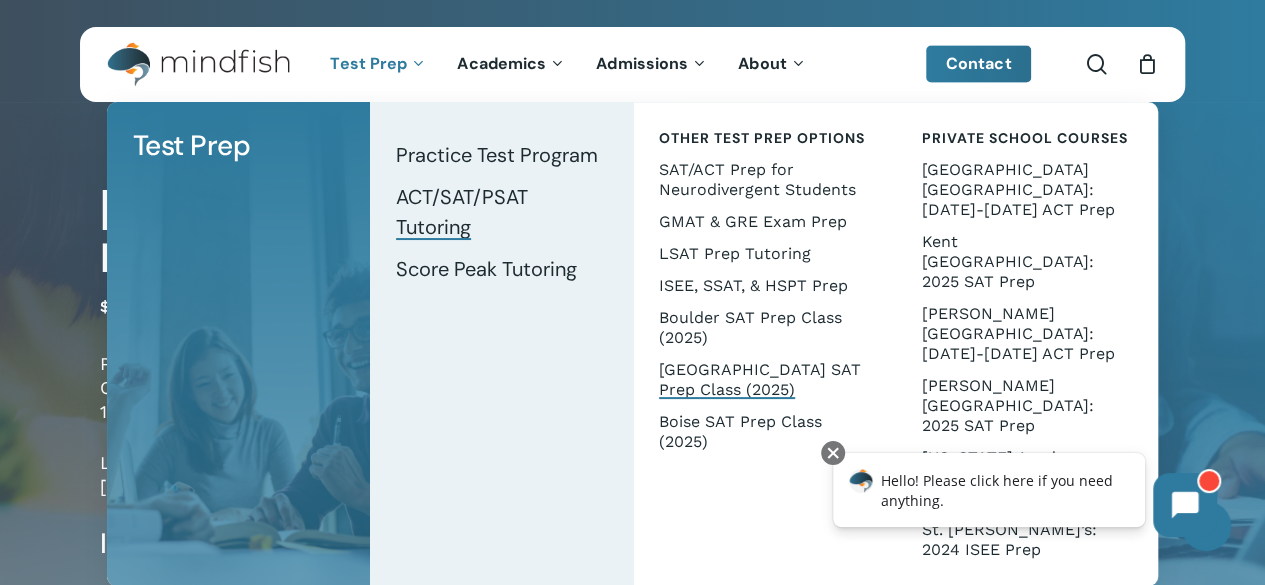 click on "ACT/SAT/PSAT Tutoring" at bounding box center [462, 212] 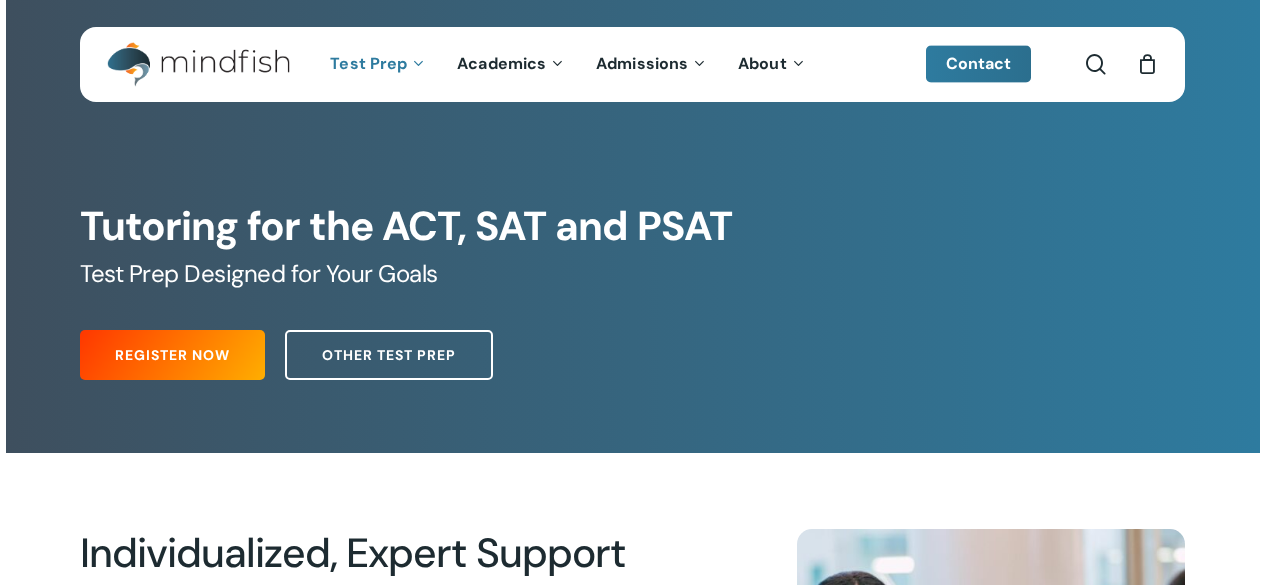 scroll, scrollTop: 0, scrollLeft: 0, axis: both 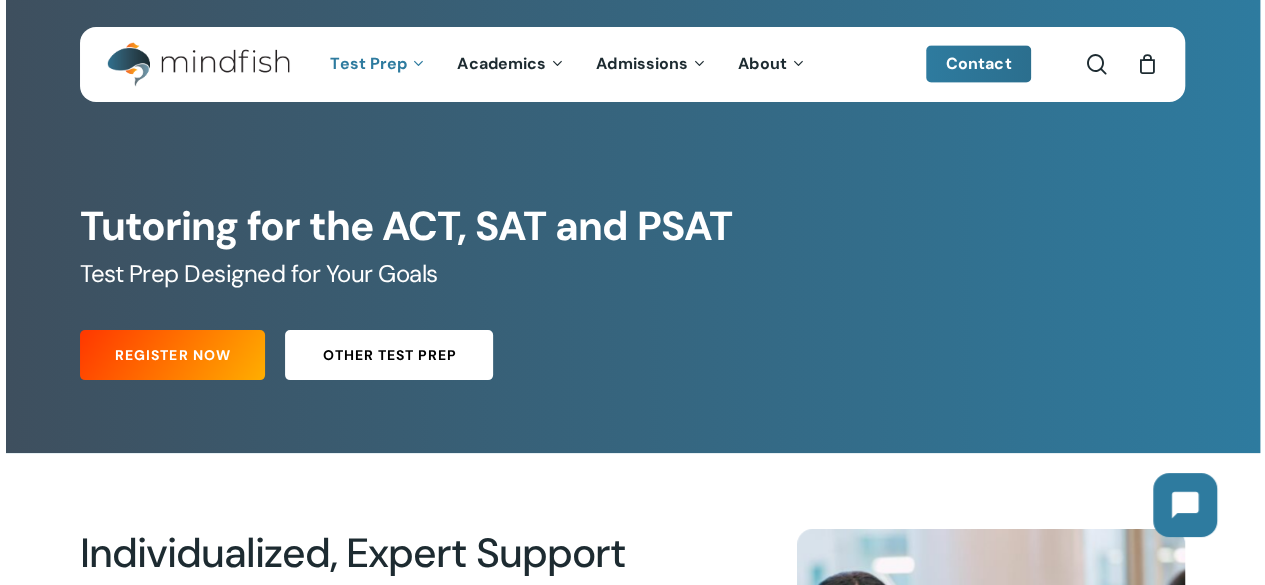 click on "Other Test Prep" at bounding box center [389, 355] 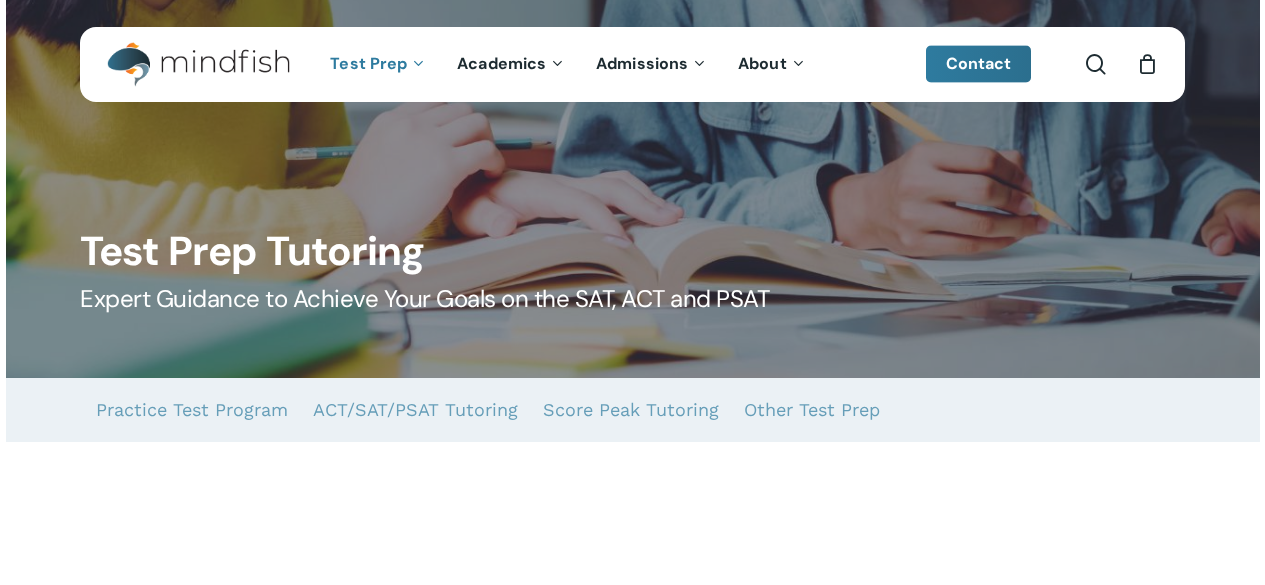 scroll, scrollTop: 0, scrollLeft: 0, axis: both 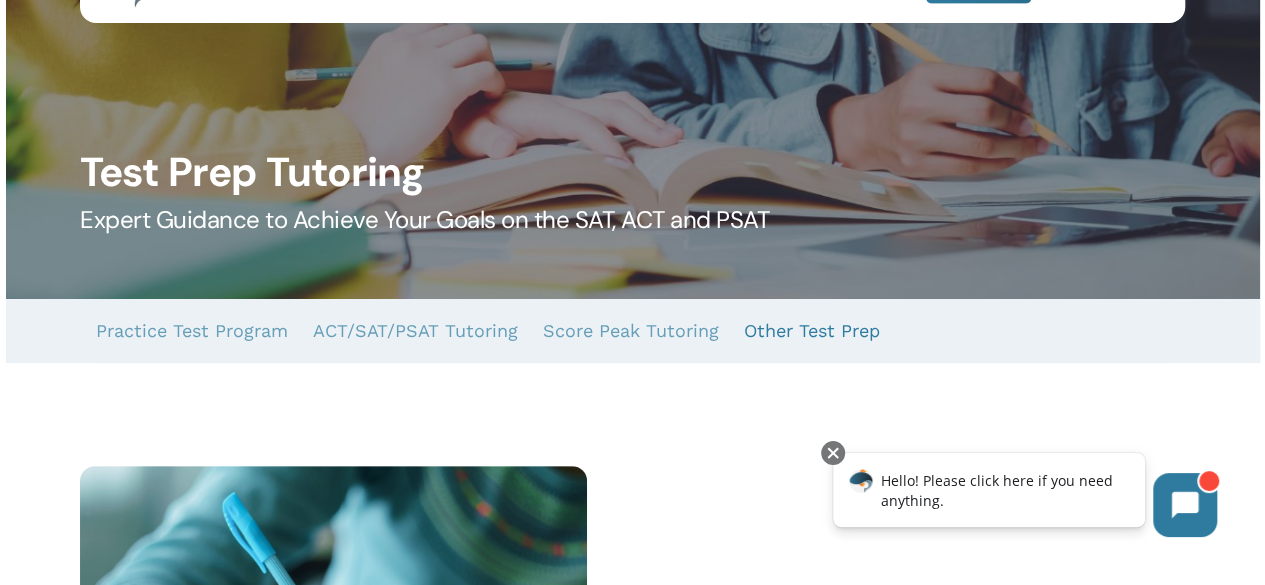 click on "Other Test Prep" at bounding box center [812, 331] 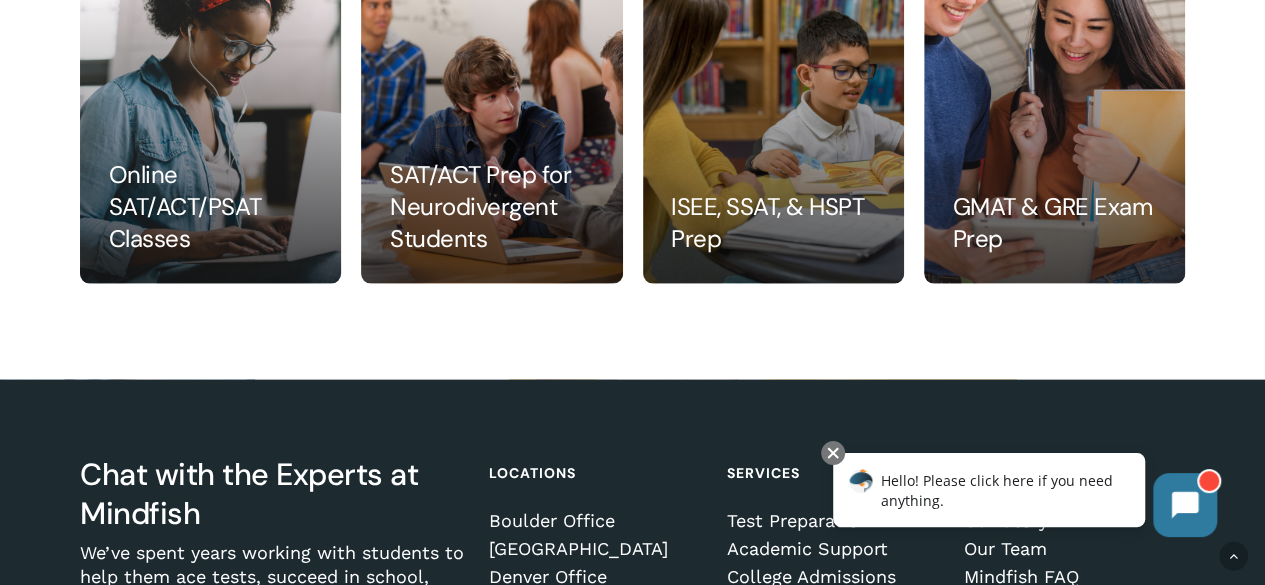 scroll, scrollTop: 2033, scrollLeft: 0, axis: vertical 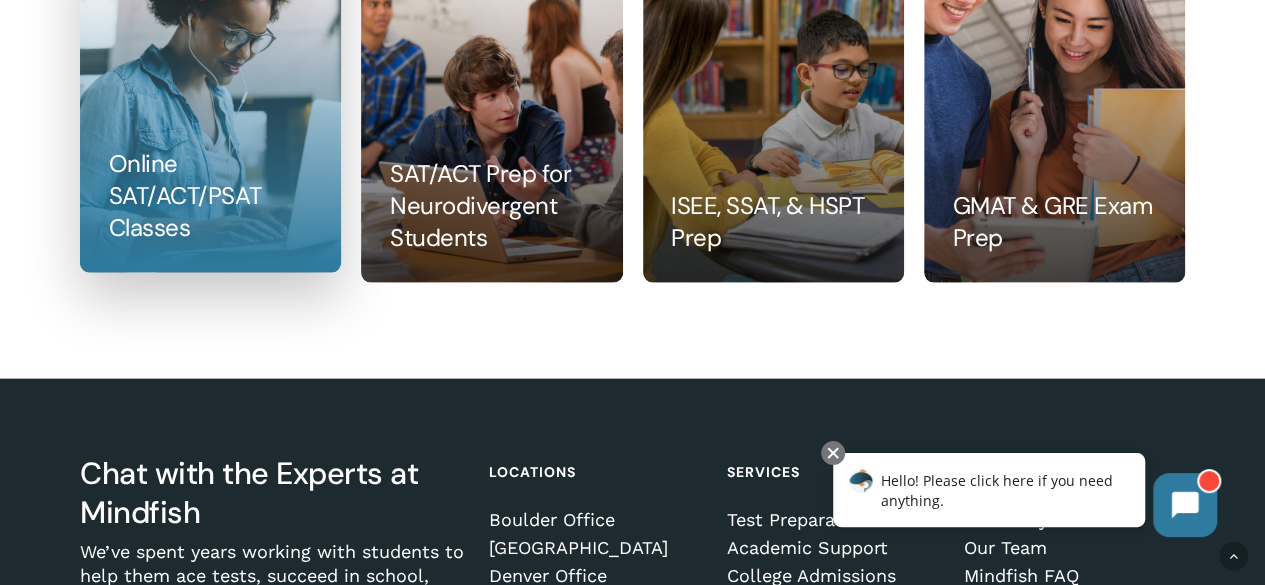click at bounding box center (210, 98) 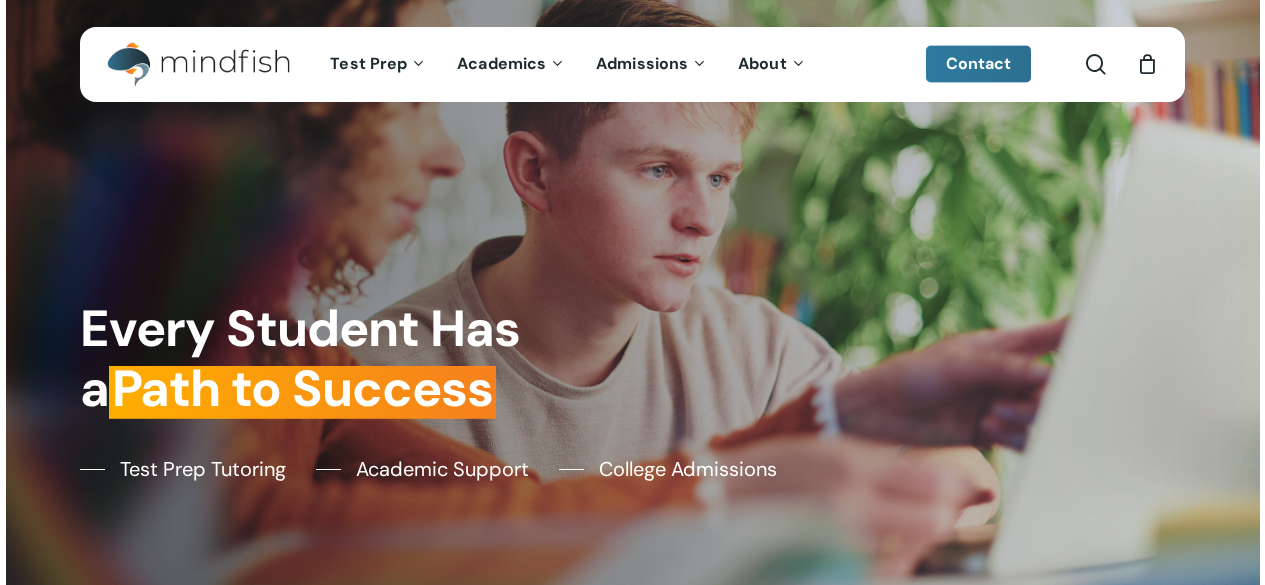 scroll, scrollTop: 0, scrollLeft: 0, axis: both 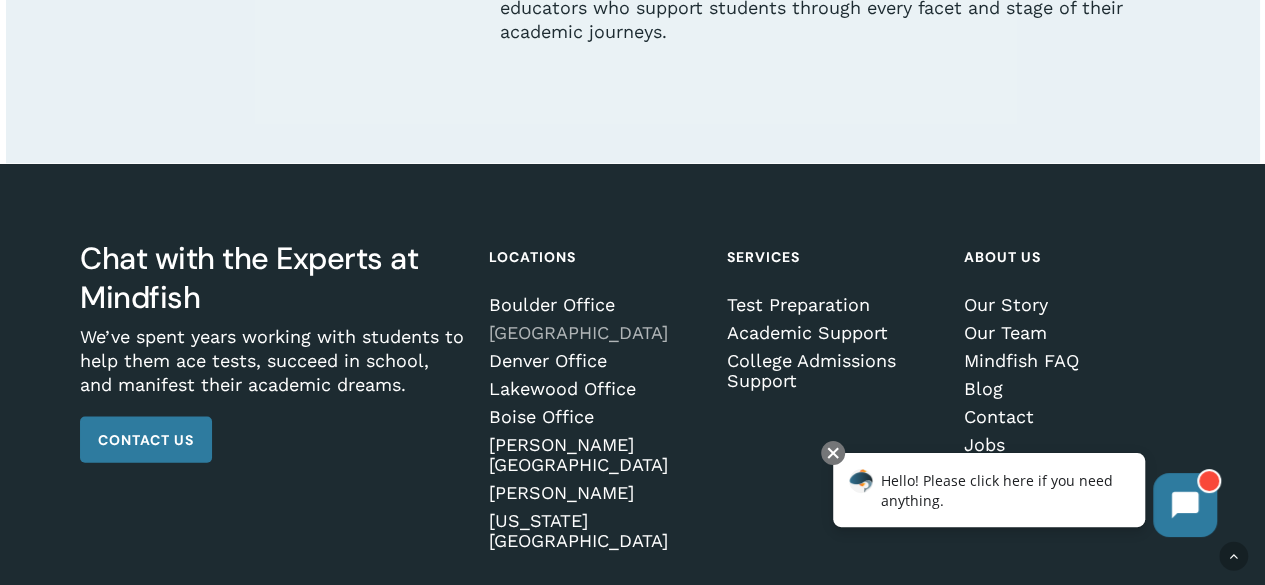 click on "[GEOGRAPHIC_DATA]" at bounding box center [596, 333] 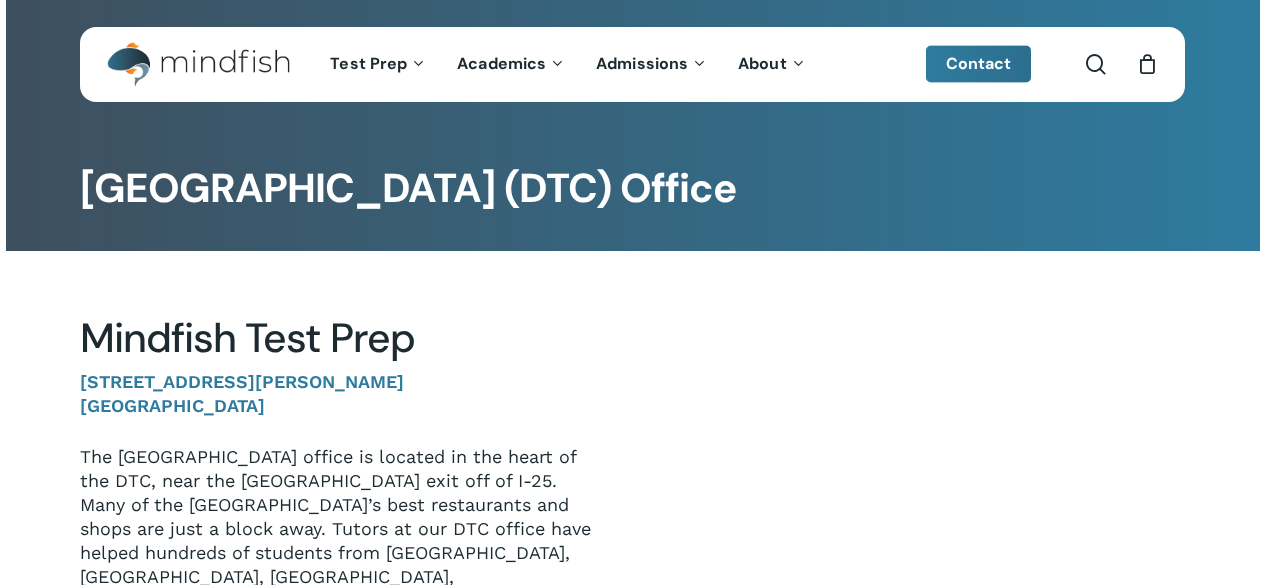 scroll, scrollTop: 0, scrollLeft: 0, axis: both 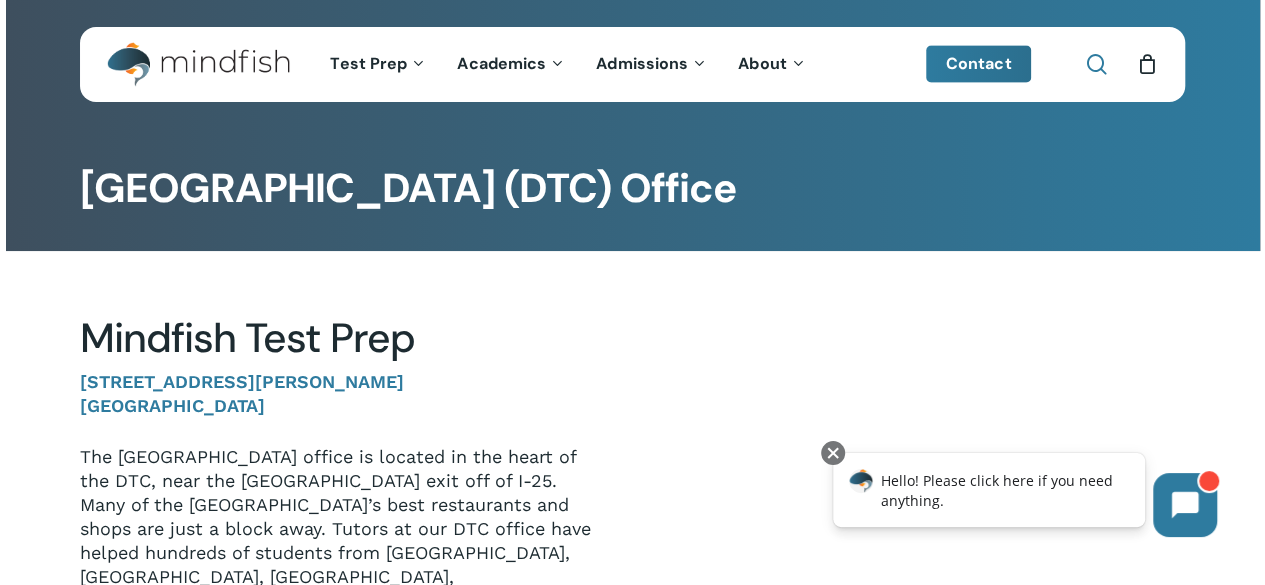 click at bounding box center [1096, 64] 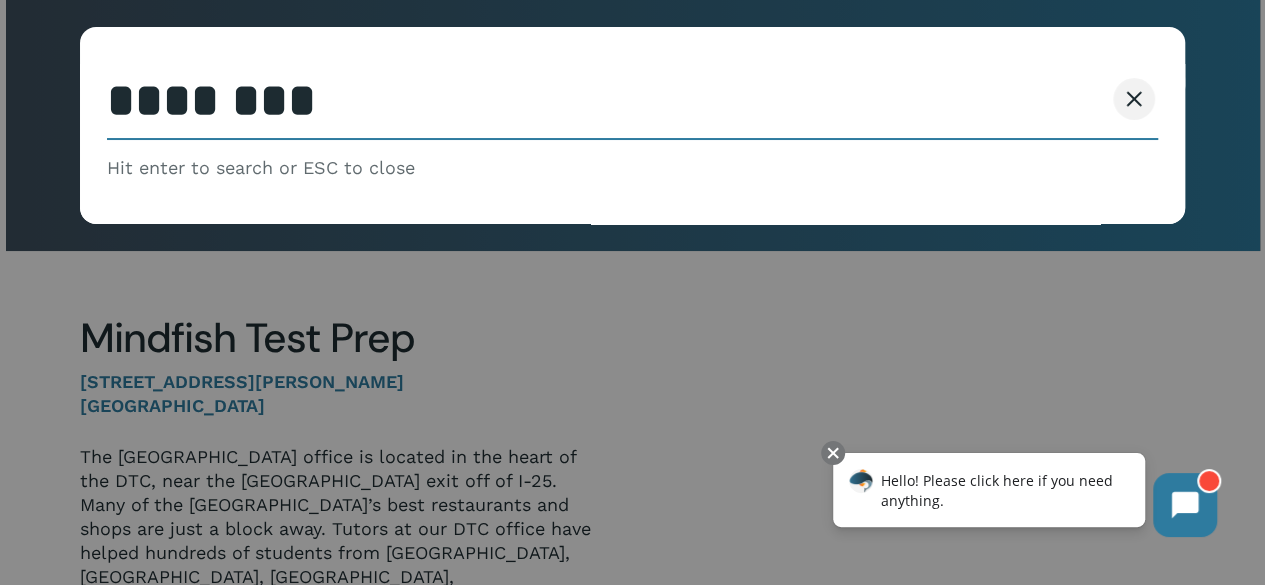 type on "********" 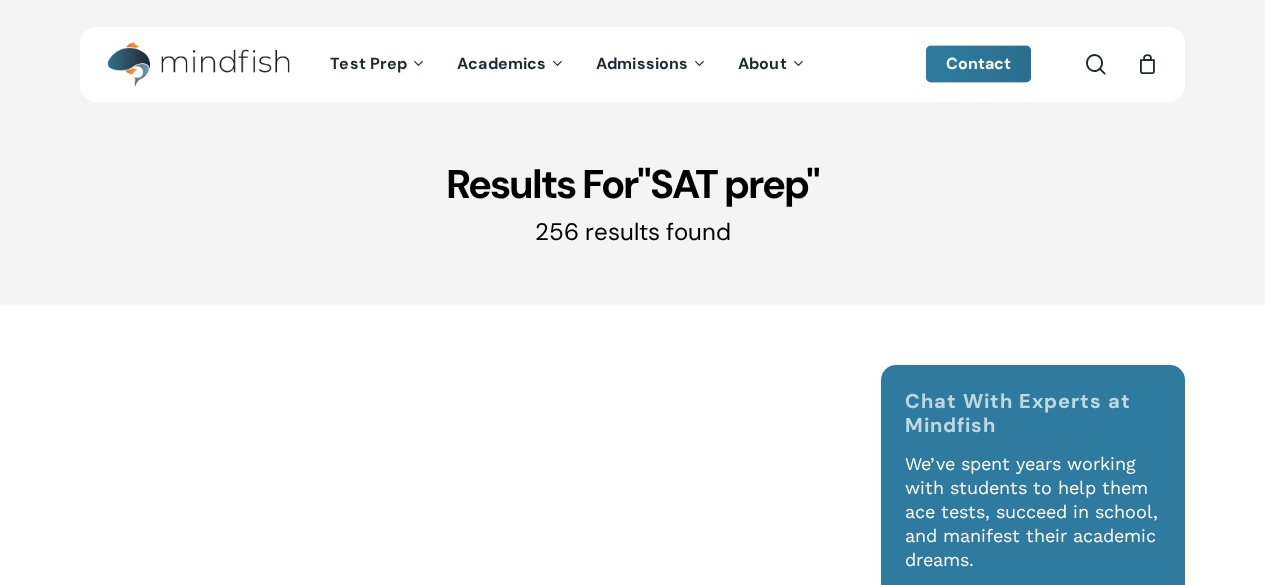 scroll, scrollTop: 0, scrollLeft: 0, axis: both 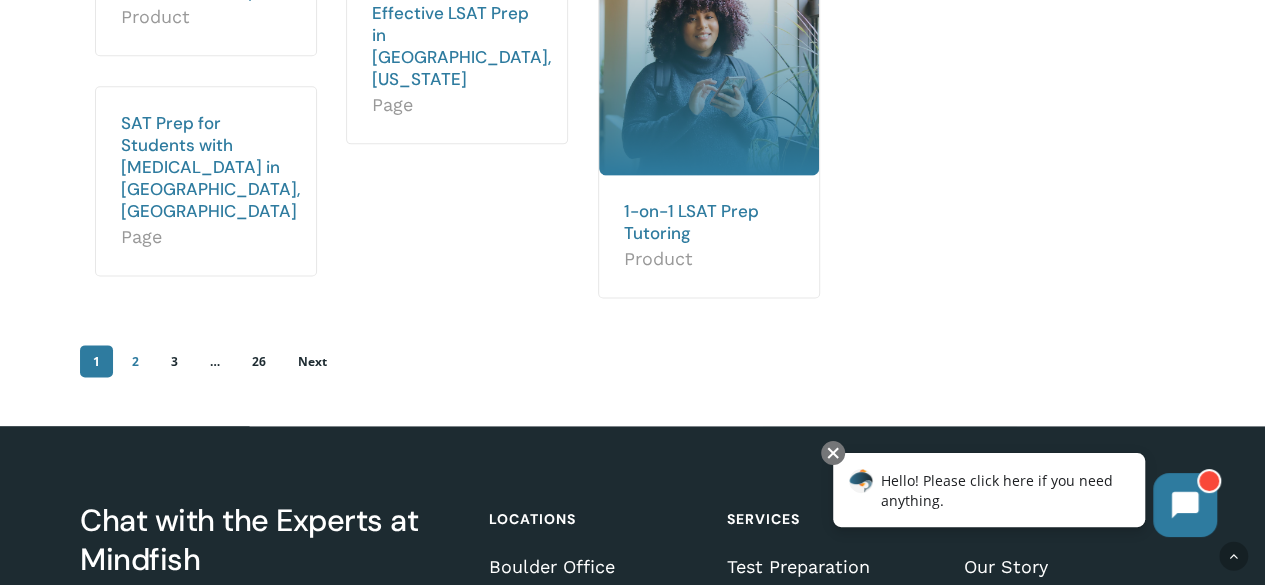click on "2" at bounding box center (135, 361) 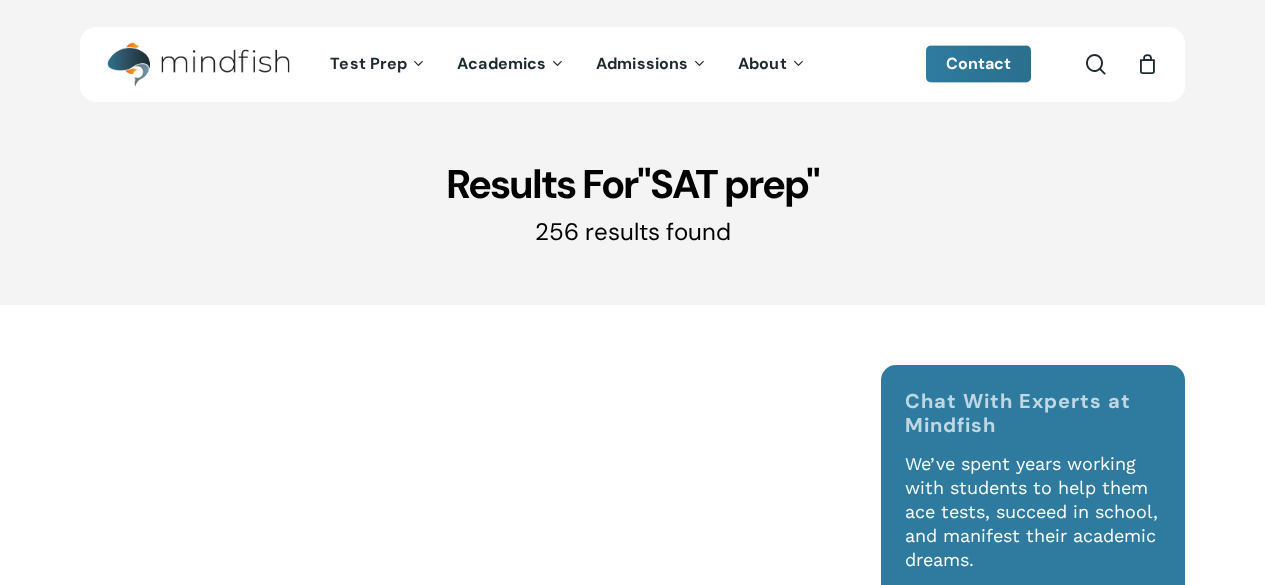scroll, scrollTop: 0, scrollLeft: 0, axis: both 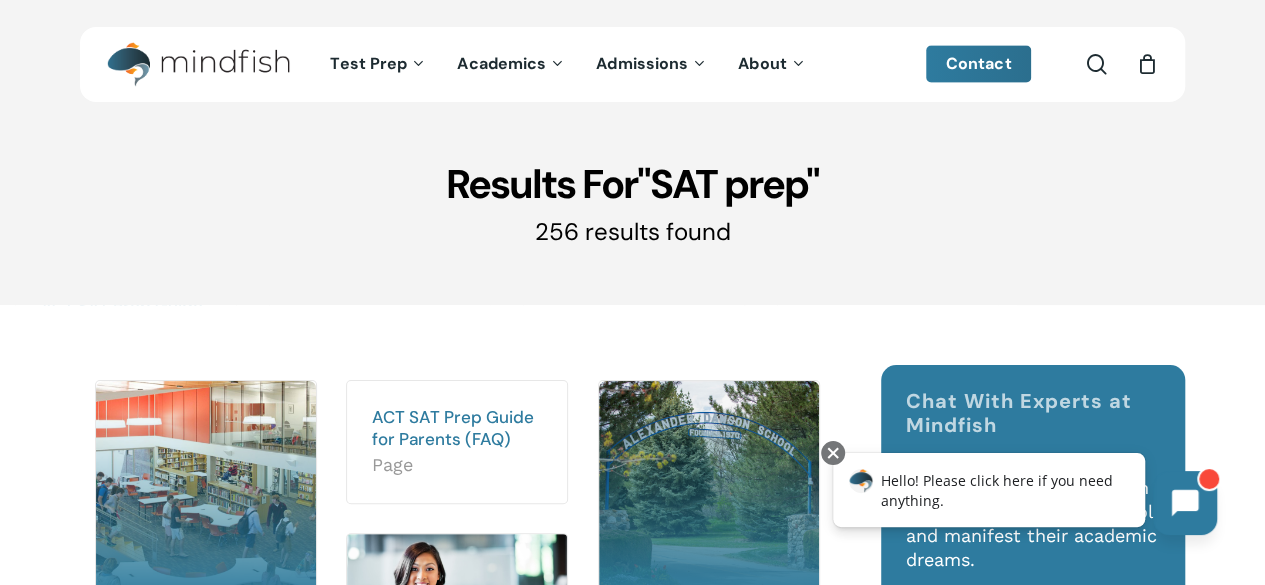 click 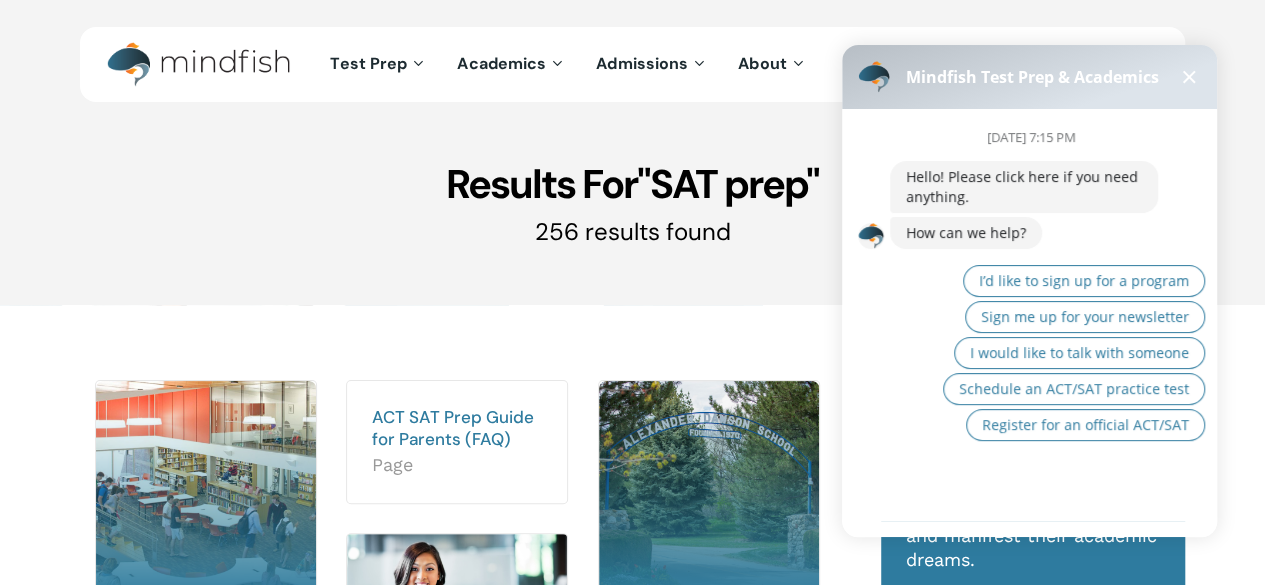 click at bounding box center (1189, 77) 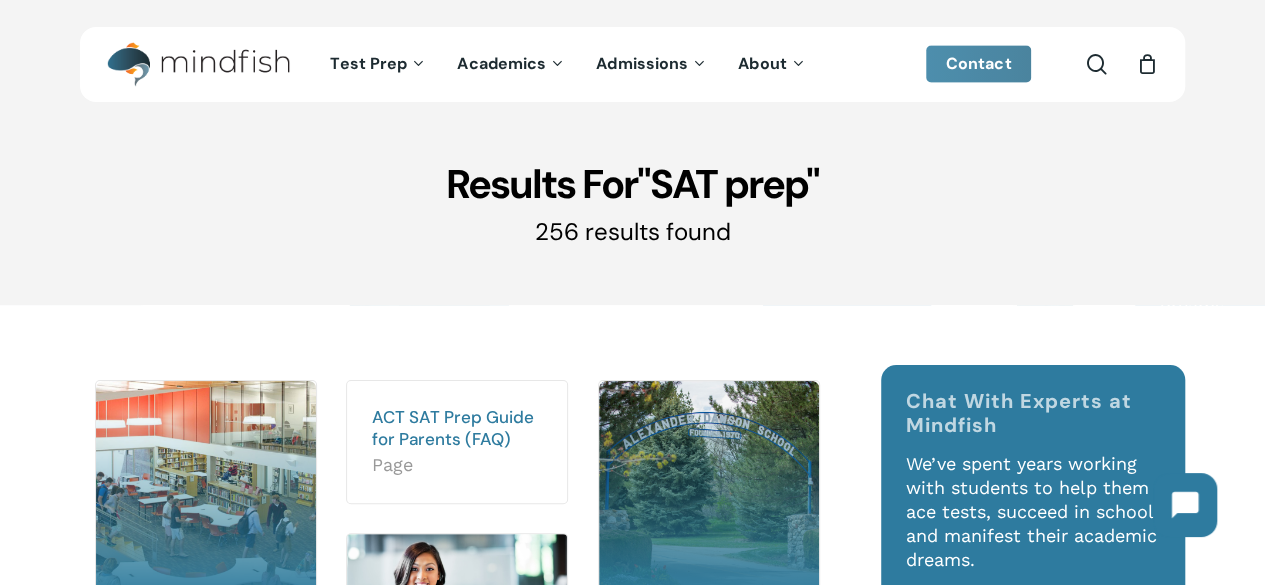 click on "Contact" at bounding box center (979, 63) 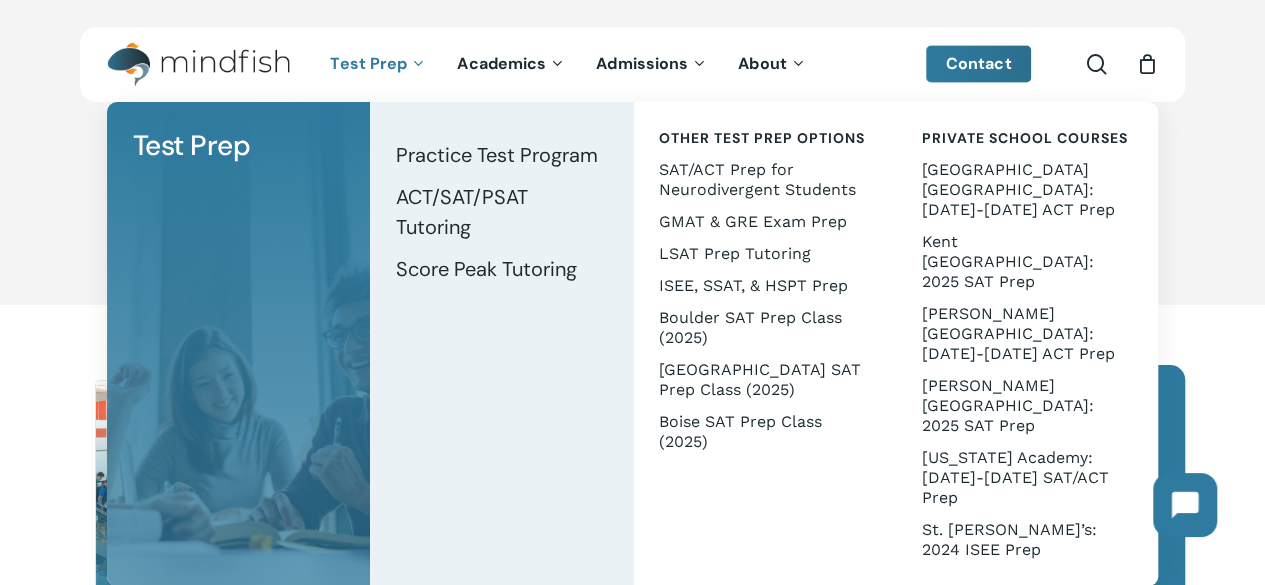 click on "Test Prep" at bounding box center [368, 63] 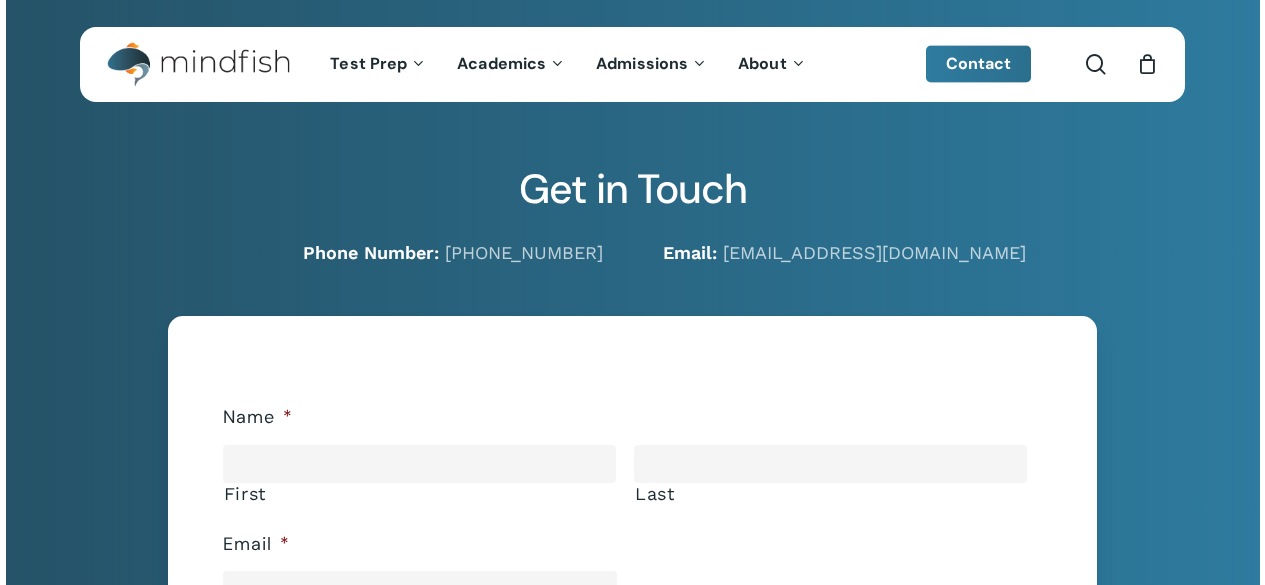 scroll, scrollTop: 0, scrollLeft: 0, axis: both 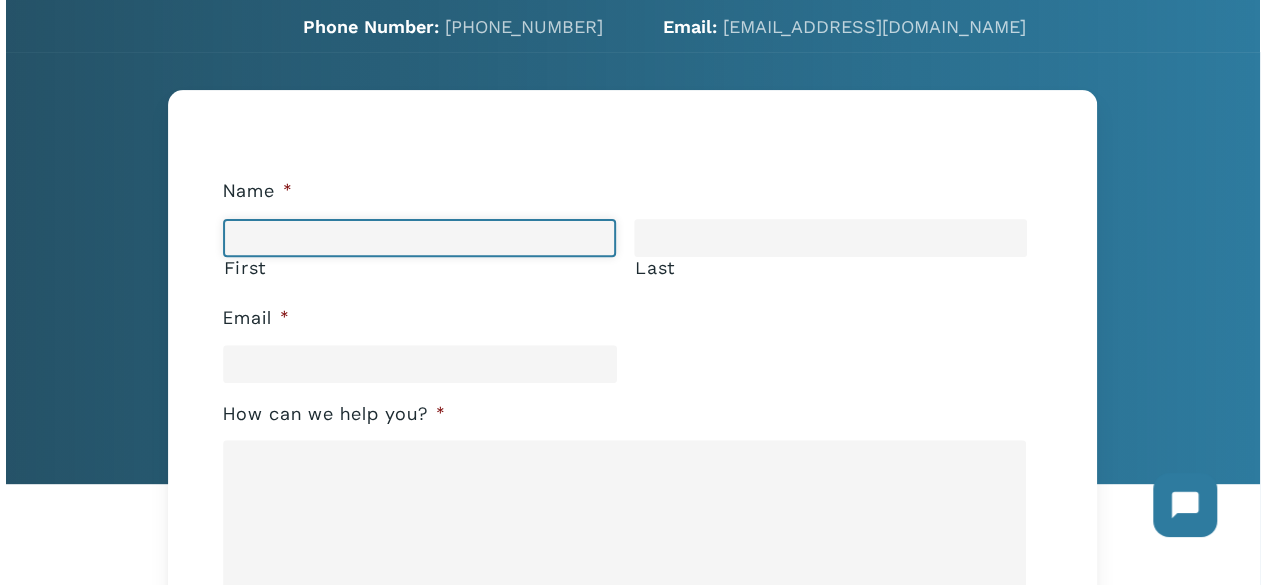 click on "First" at bounding box center [419, 238] 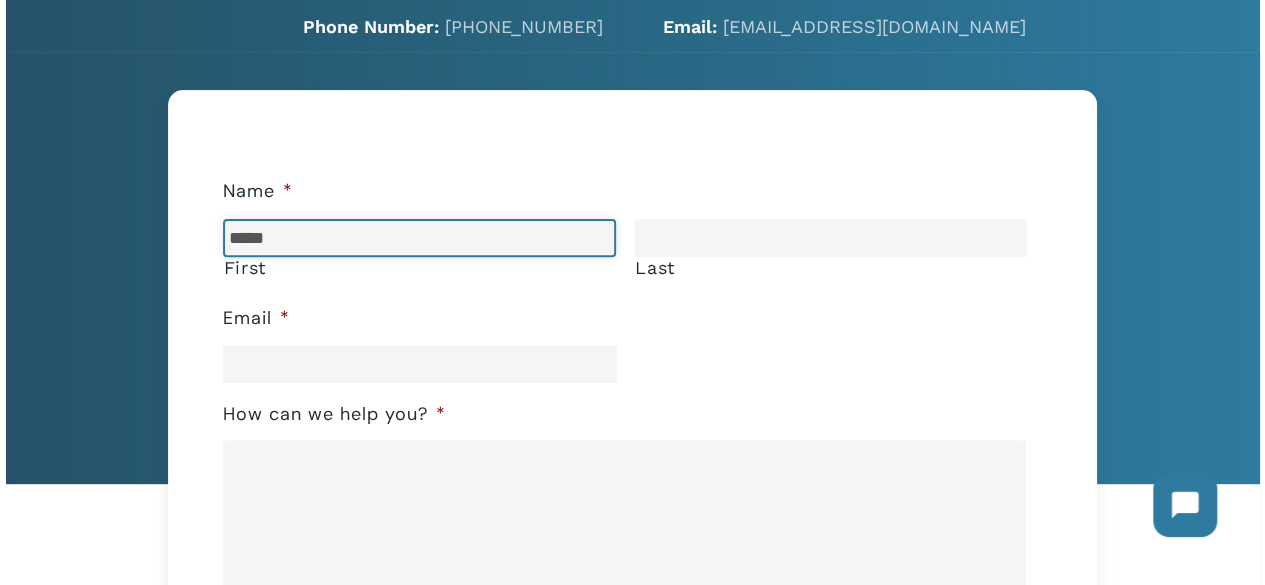 type on "*****" 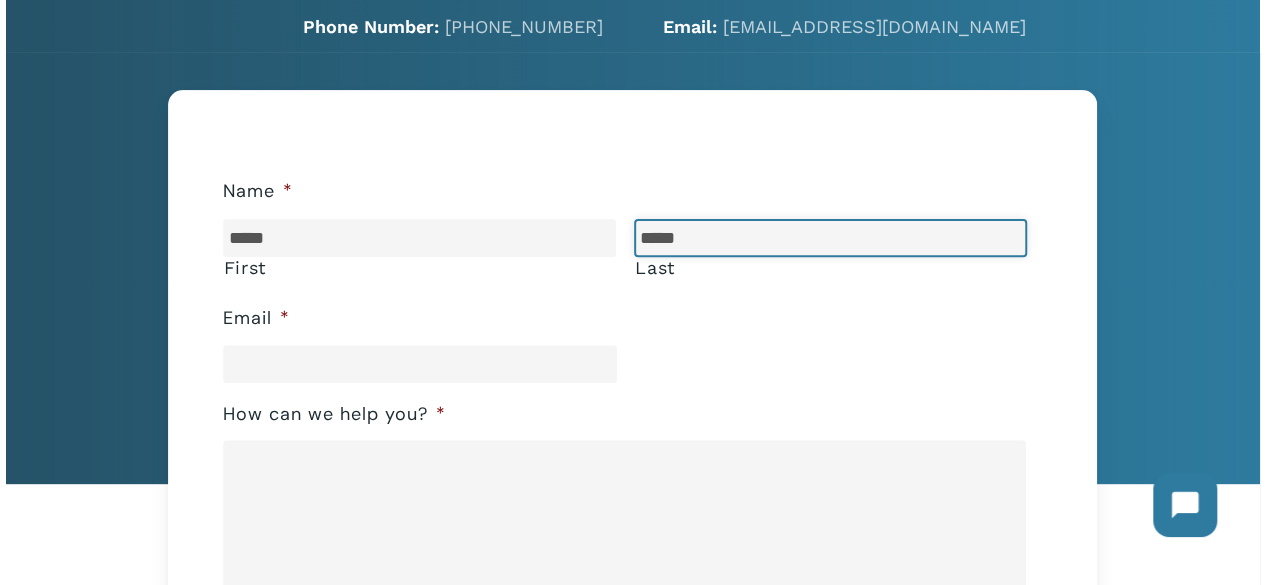 type on "**********" 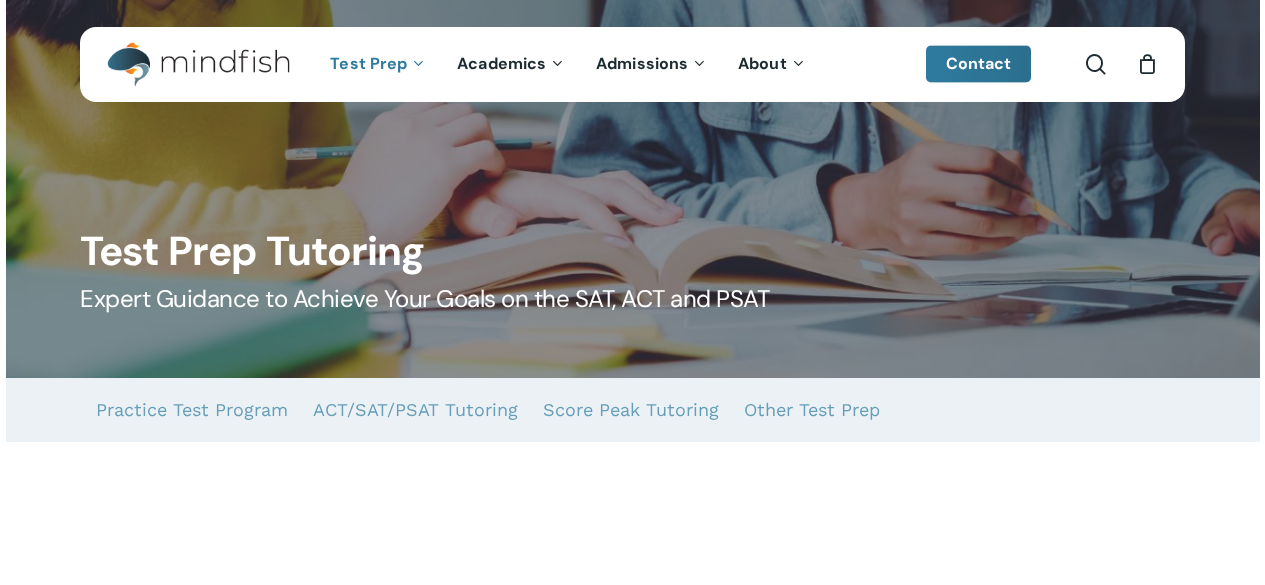 scroll, scrollTop: 0, scrollLeft: 0, axis: both 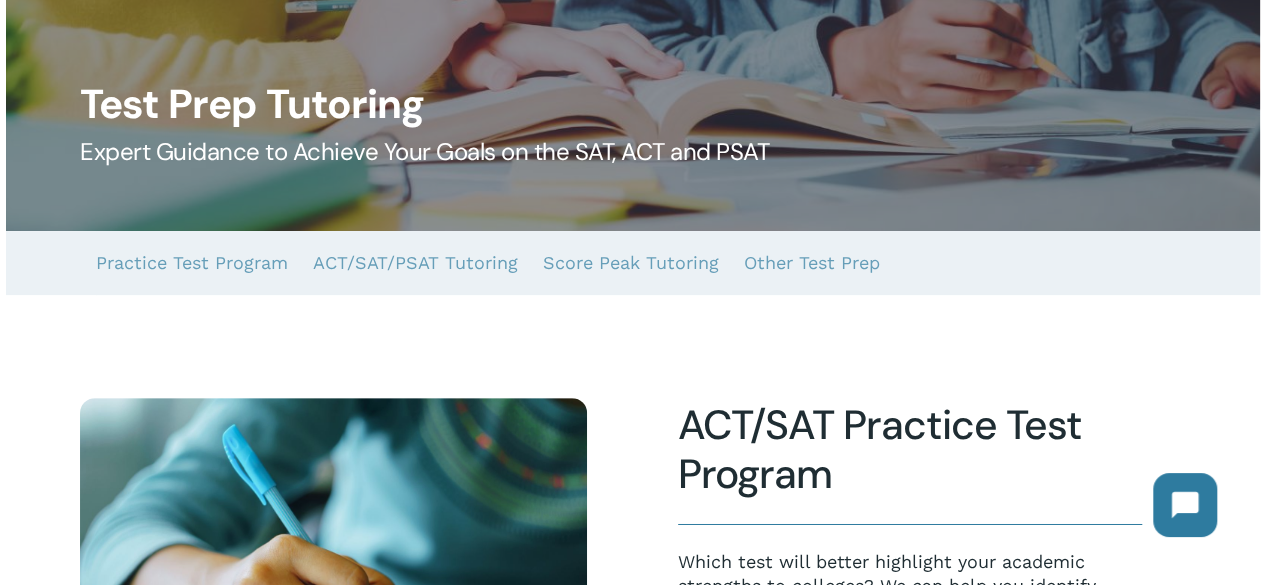click on "[GEOGRAPHIC_DATA] SAT Prep Class (2025)" at bounding box center (764, 248) 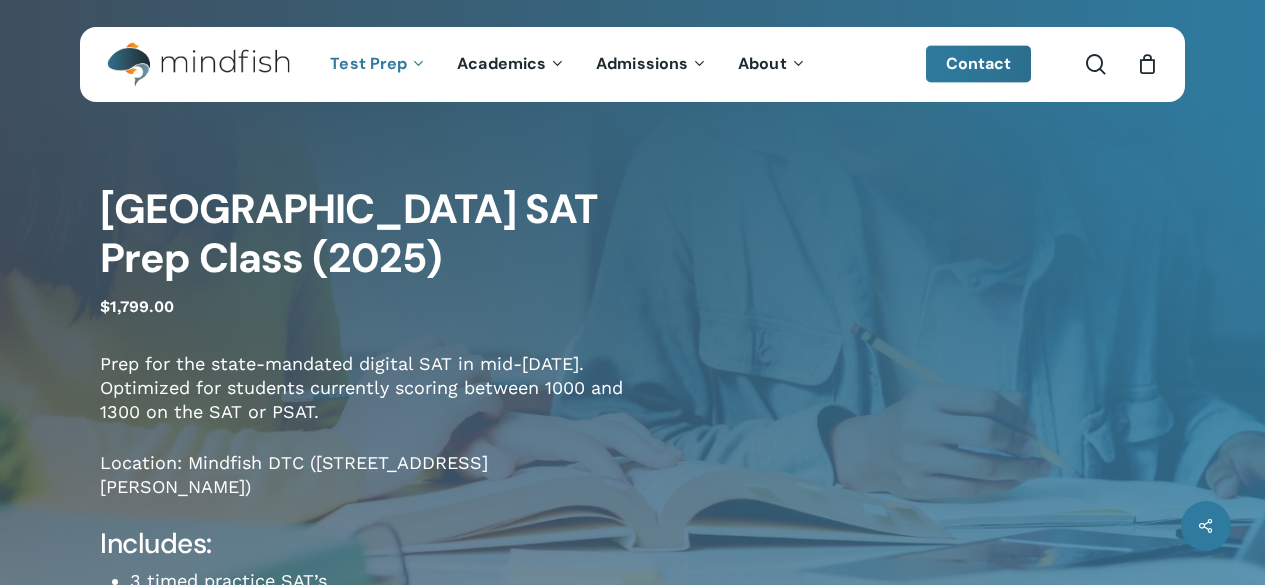 scroll, scrollTop: 0, scrollLeft: 0, axis: both 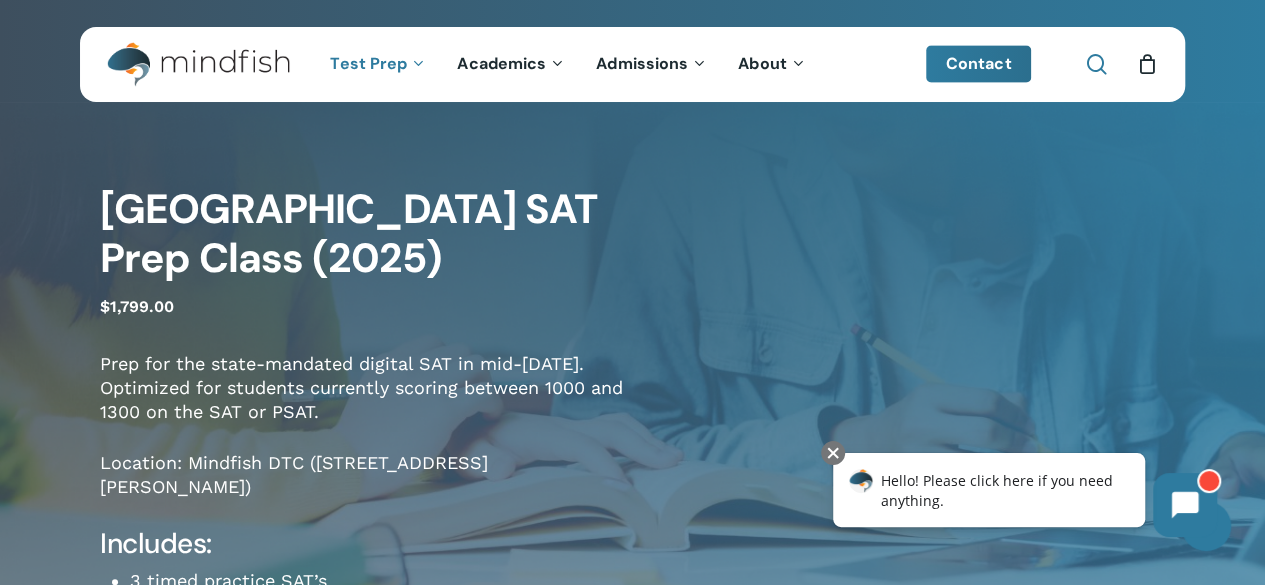 click at bounding box center [1096, 64] 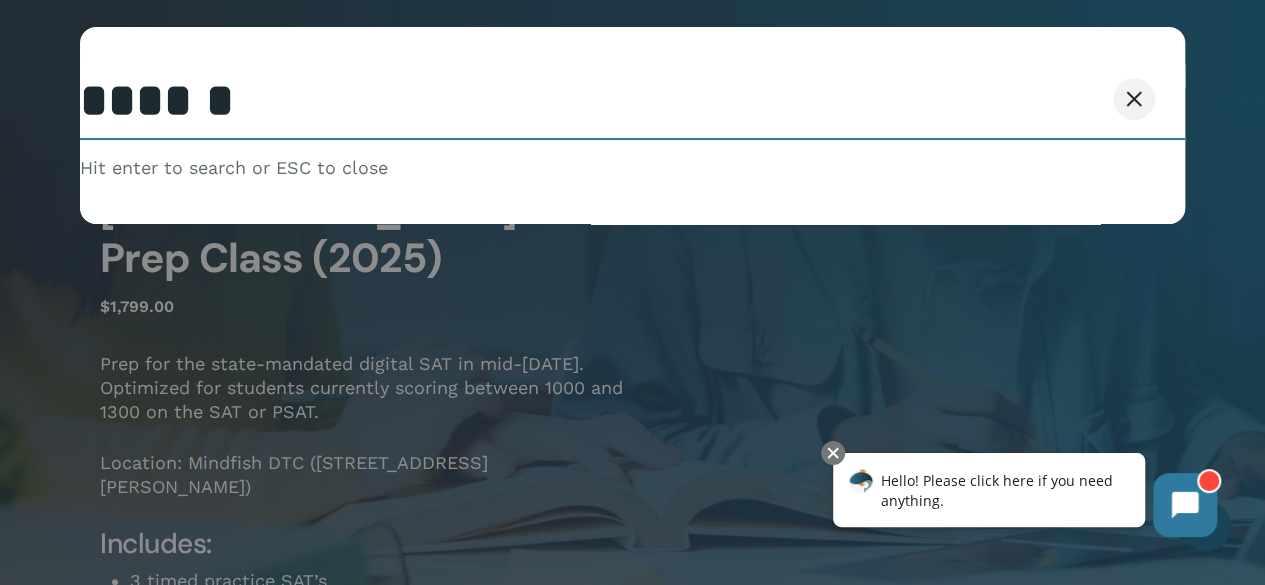 click at bounding box center [632, 102] 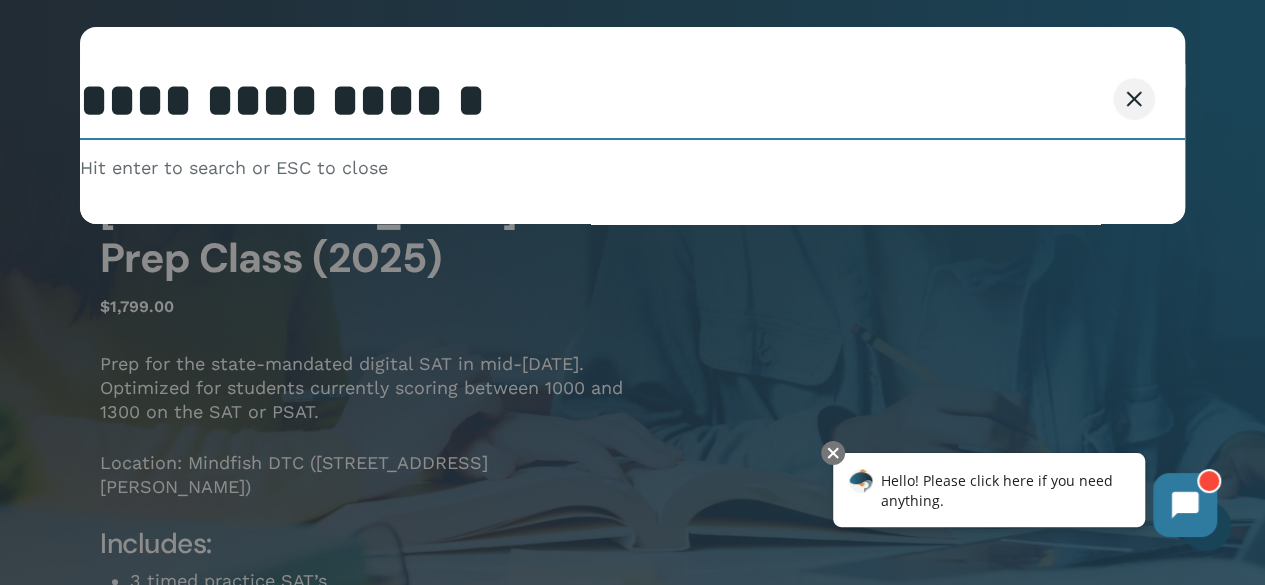 type on "**********" 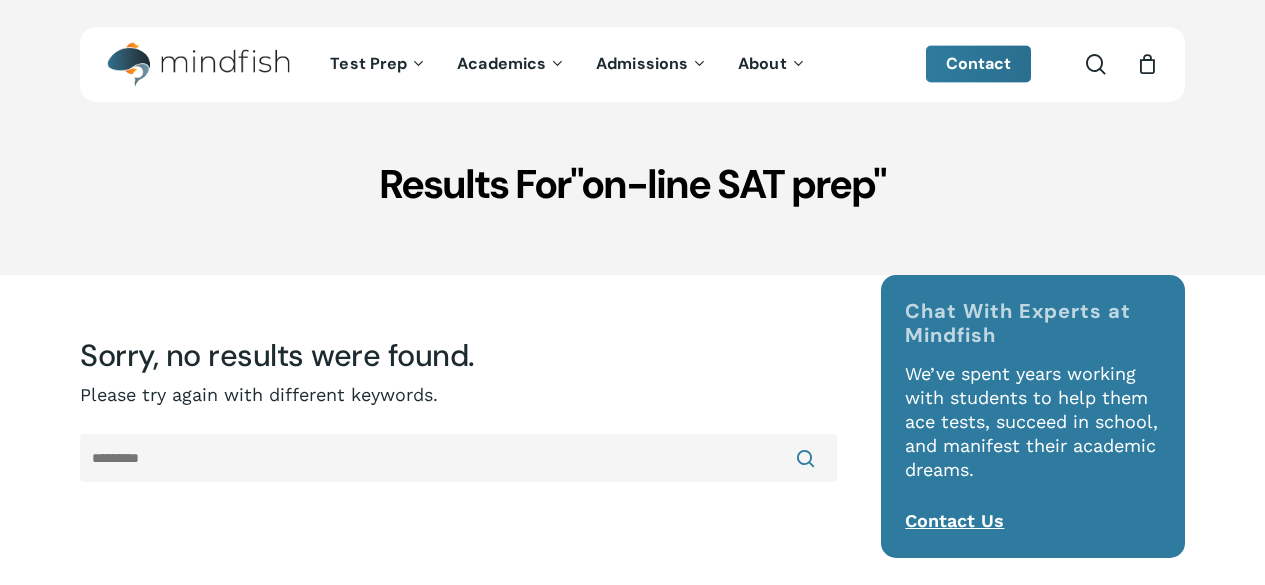 scroll, scrollTop: 0, scrollLeft: 0, axis: both 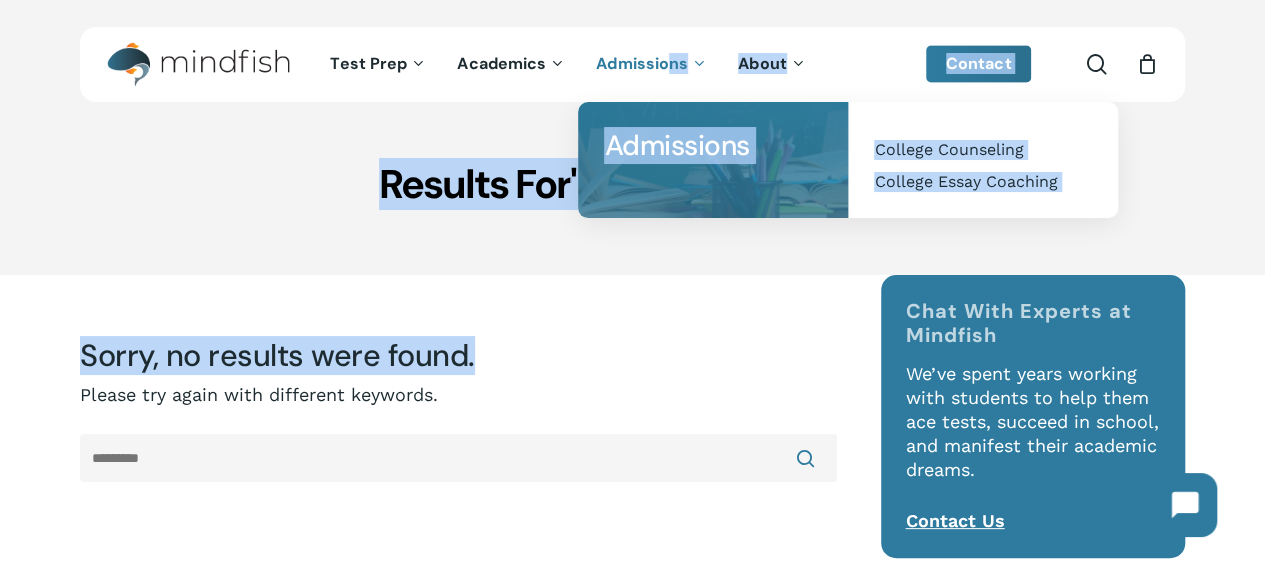 drag, startPoint x: 663, startPoint y: 325, endPoint x: 668, endPoint y: 36, distance: 289.04324 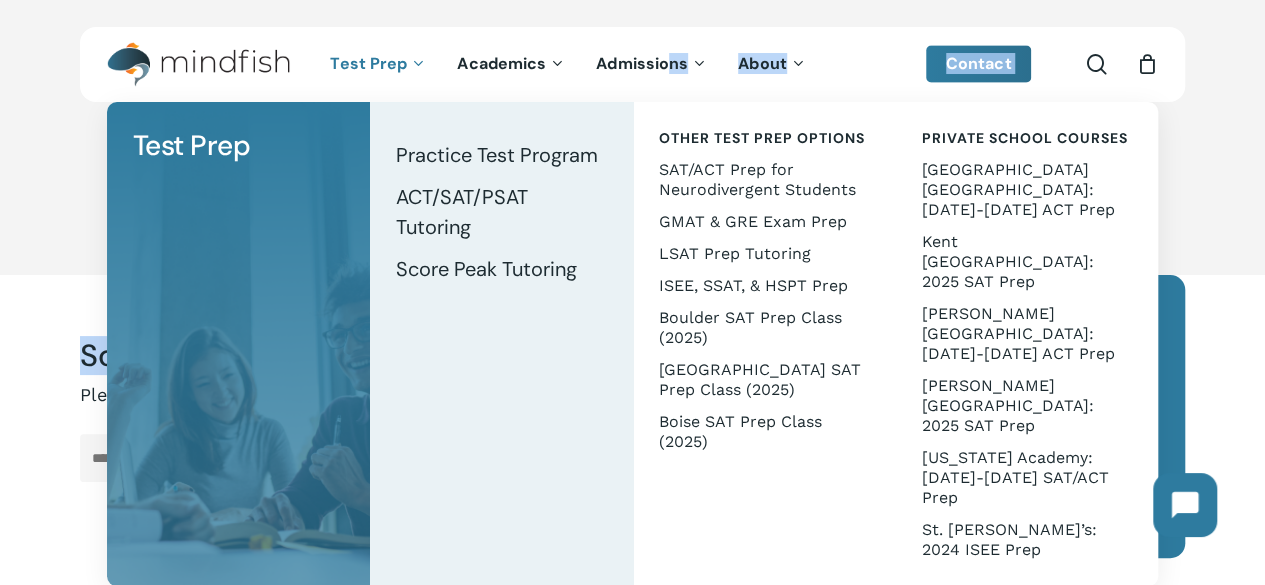 click on "Test Prep" at bounding box center (368, 63) 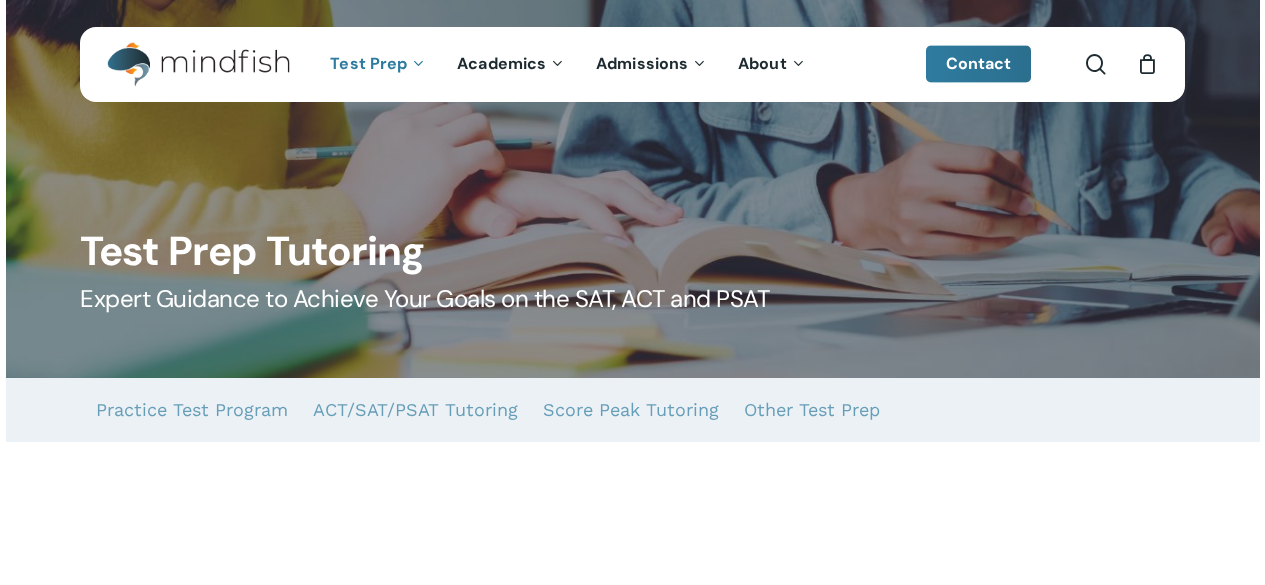 scroll, scrollTop: 0, scrollLeft: 0, axis: both 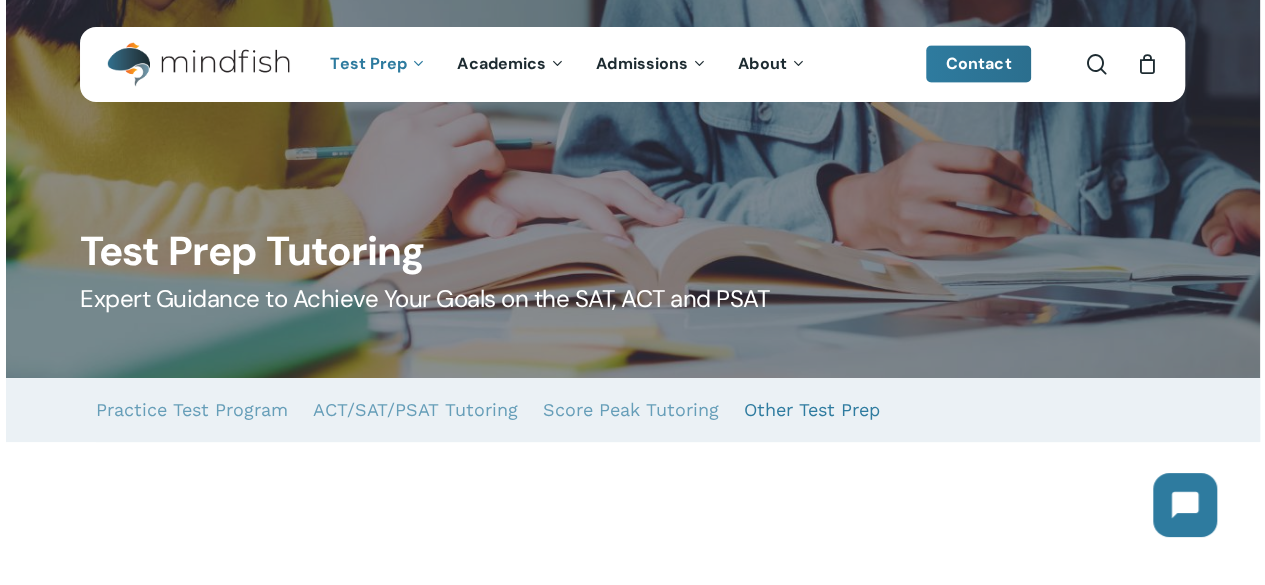click on "Other Test Prep" at bounding box center (812, 410) 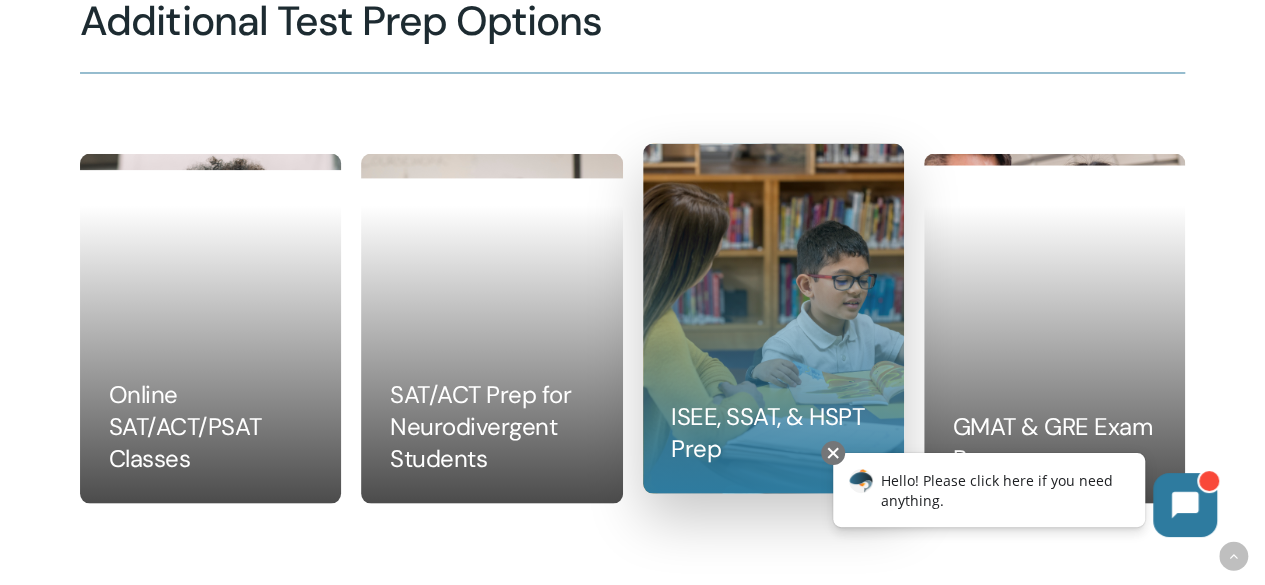 scroll, scrollTop: 1817, scrollLeft: 0, axis: vertical 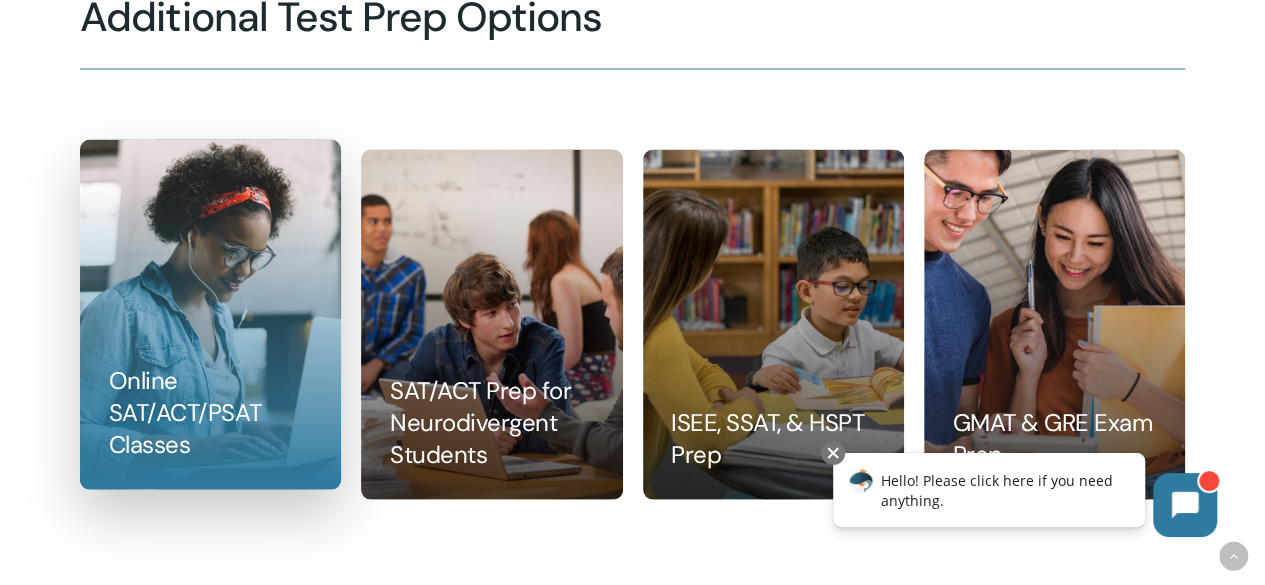 click at bounding box center (210, 314) 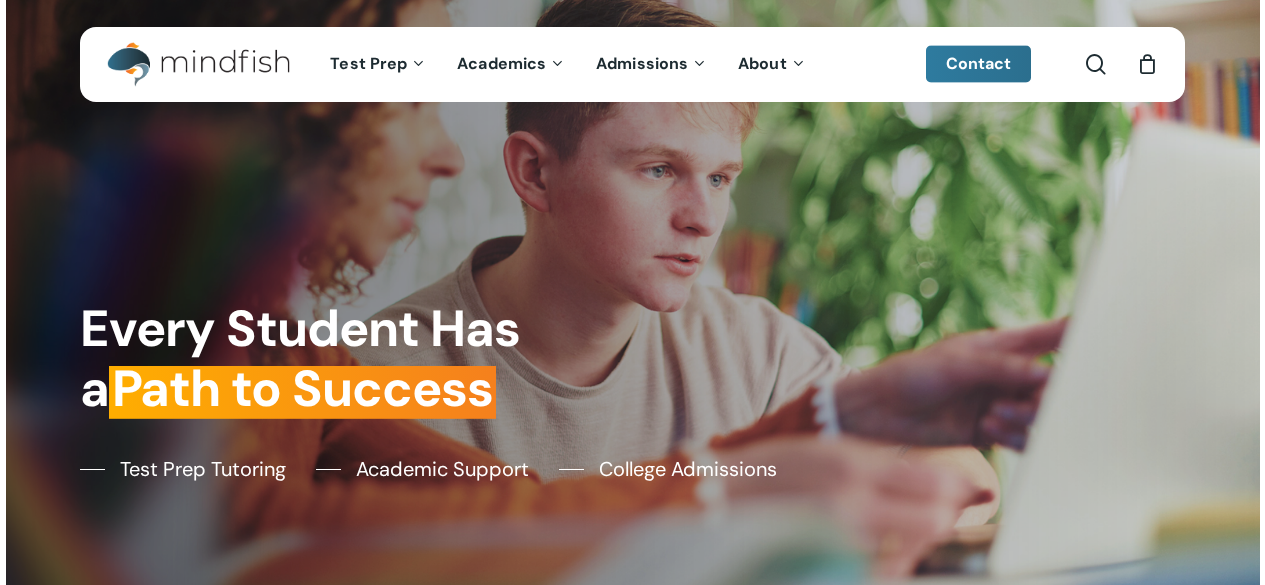 scroll, scrollTop: 0, scrollLeft: 0, axis: both 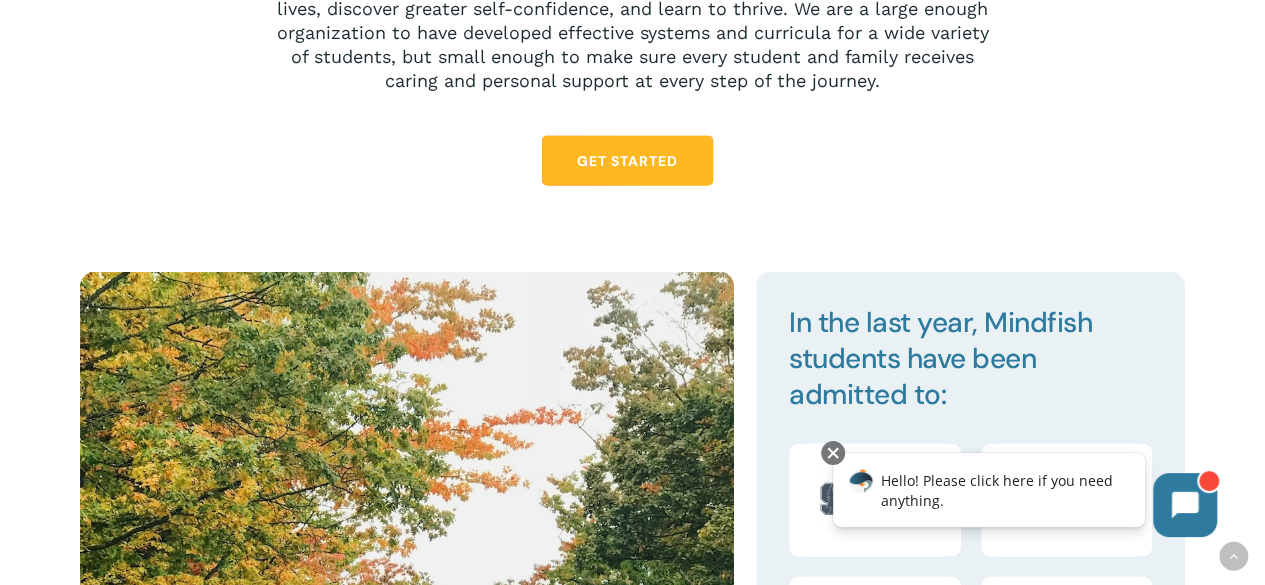 click on "Get Started" at bounding box center [627, 160] 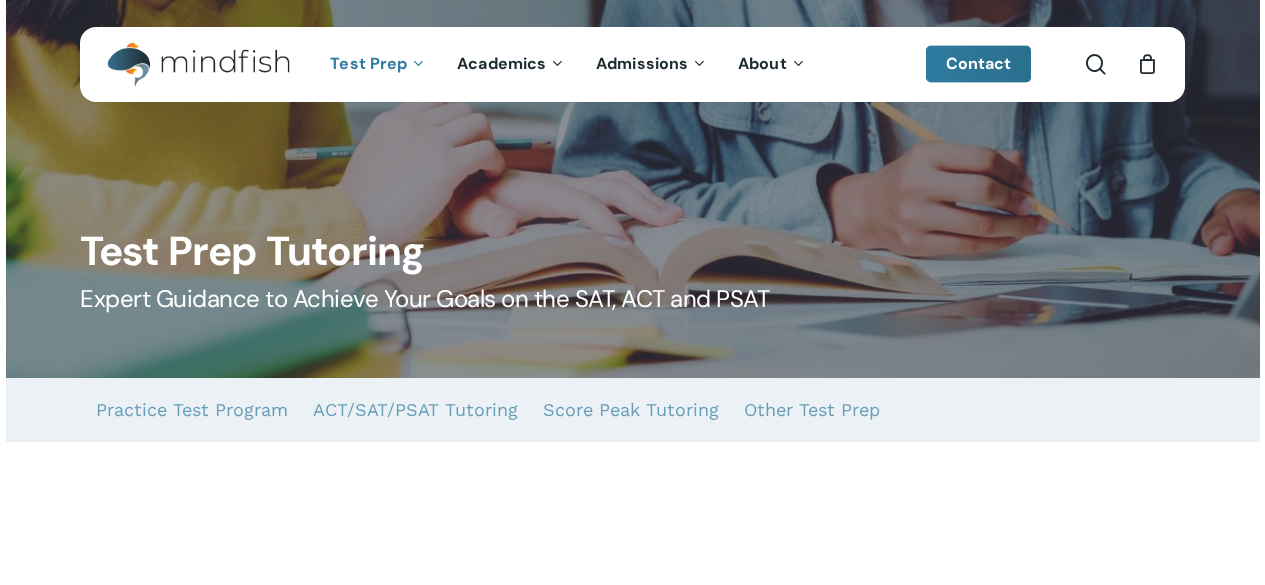 scroll, scrollTop: 0, scrollLeft: 0, axis: both 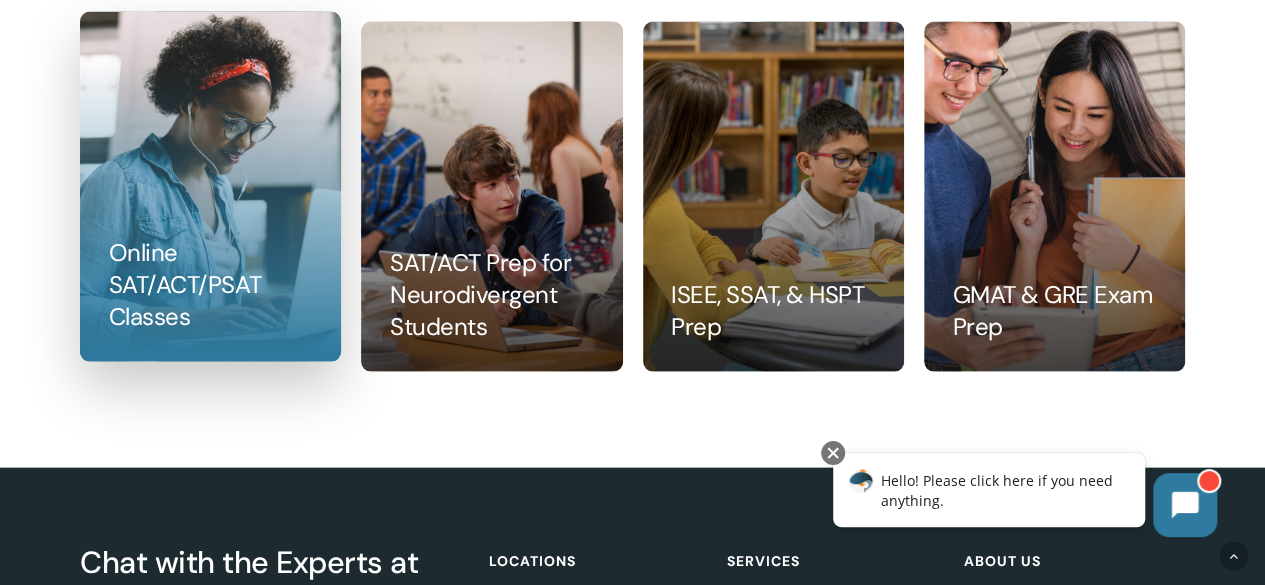 click at bounding box center [210, 187] 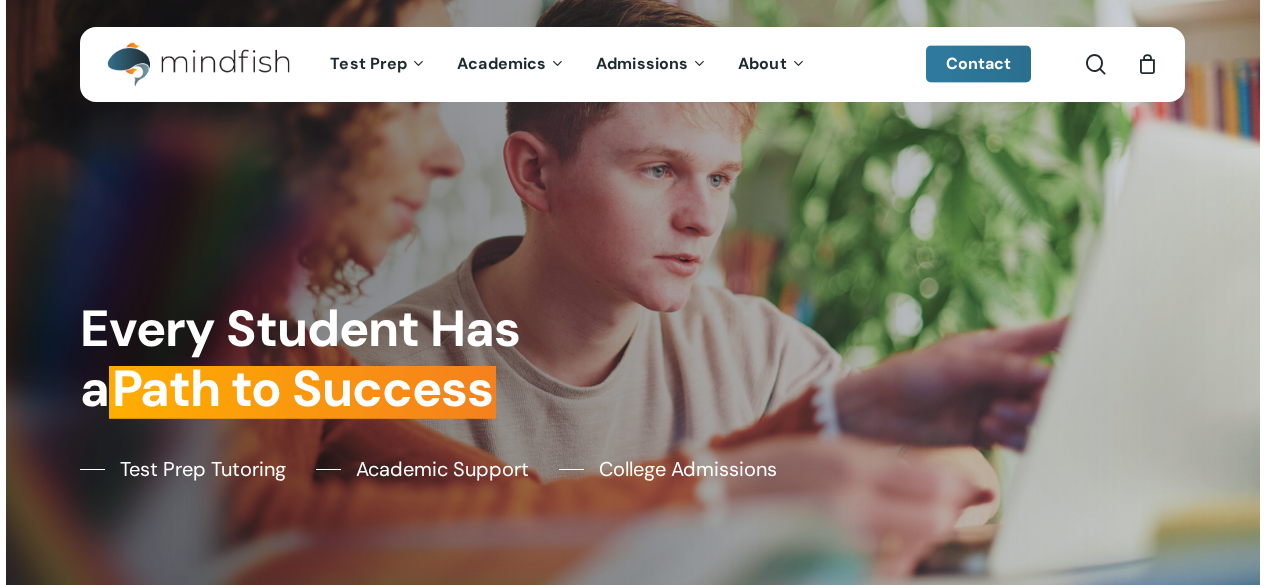 scroll, scrollTop: 0, scrollLeft: 0, axis: both 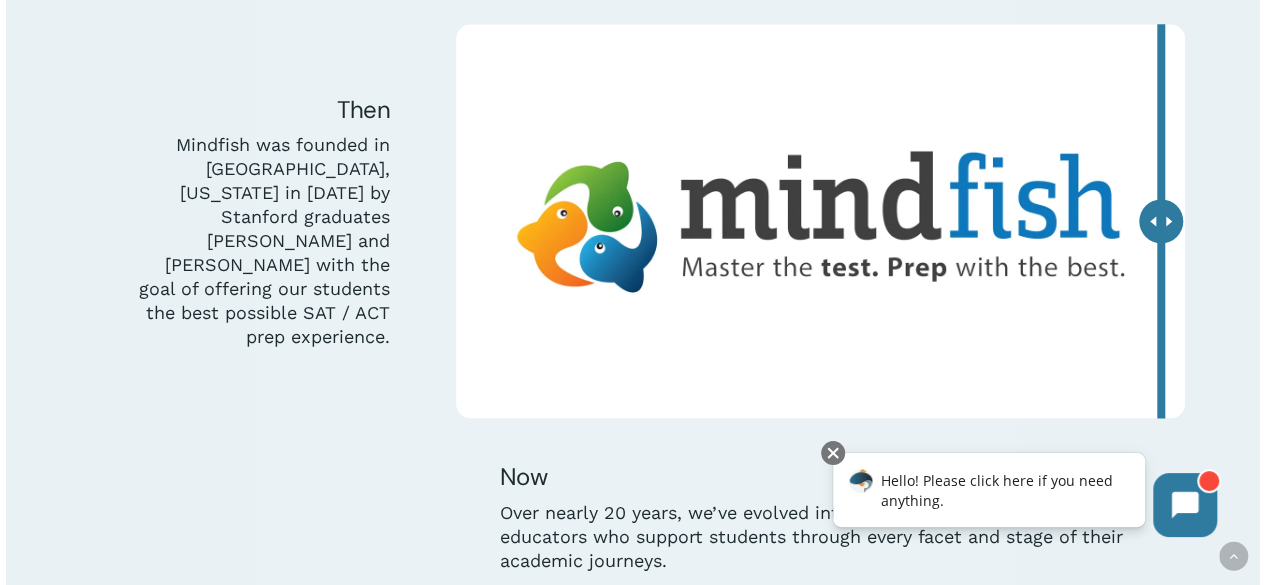 drag, startPoint x: 816, startPoint y: 241, endPoint x: 1279, endPoint y: 247, distance: 463.03888 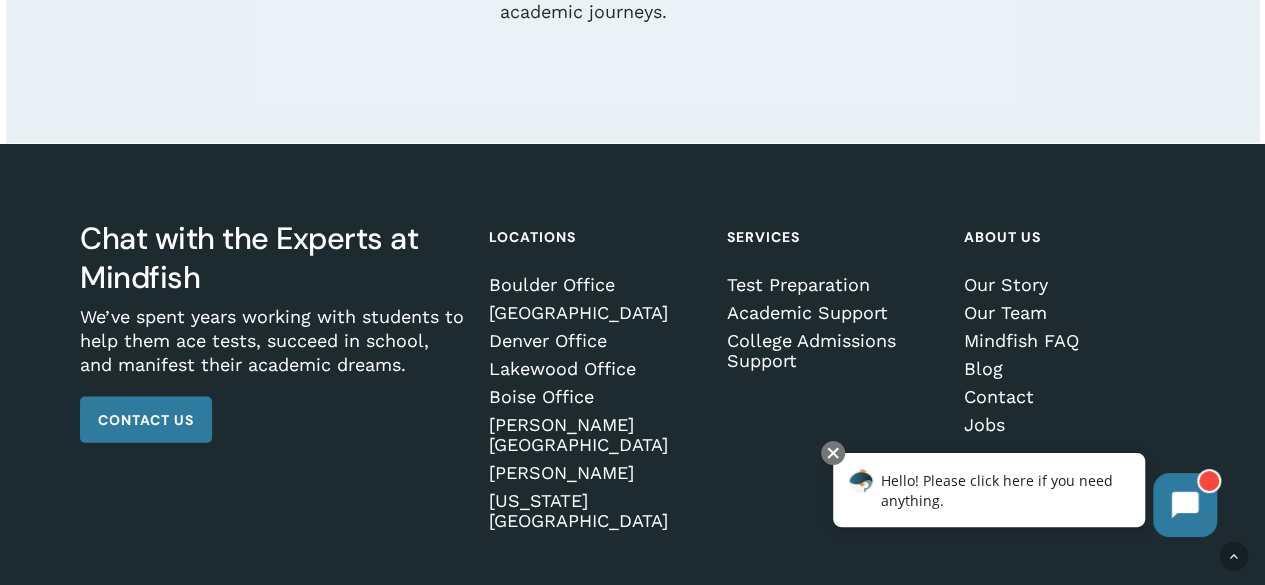 scroll, scrollTop: 5736, scrollLeft: 0, axis: vertical 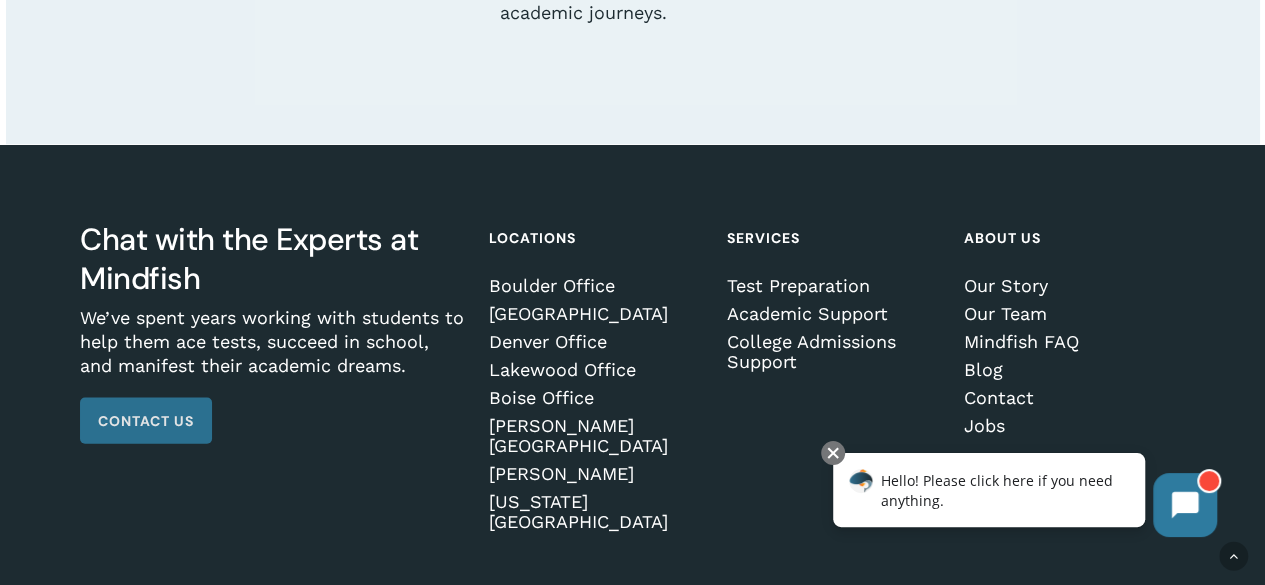 click on "Contact Us" at bounding box center [146, 421] 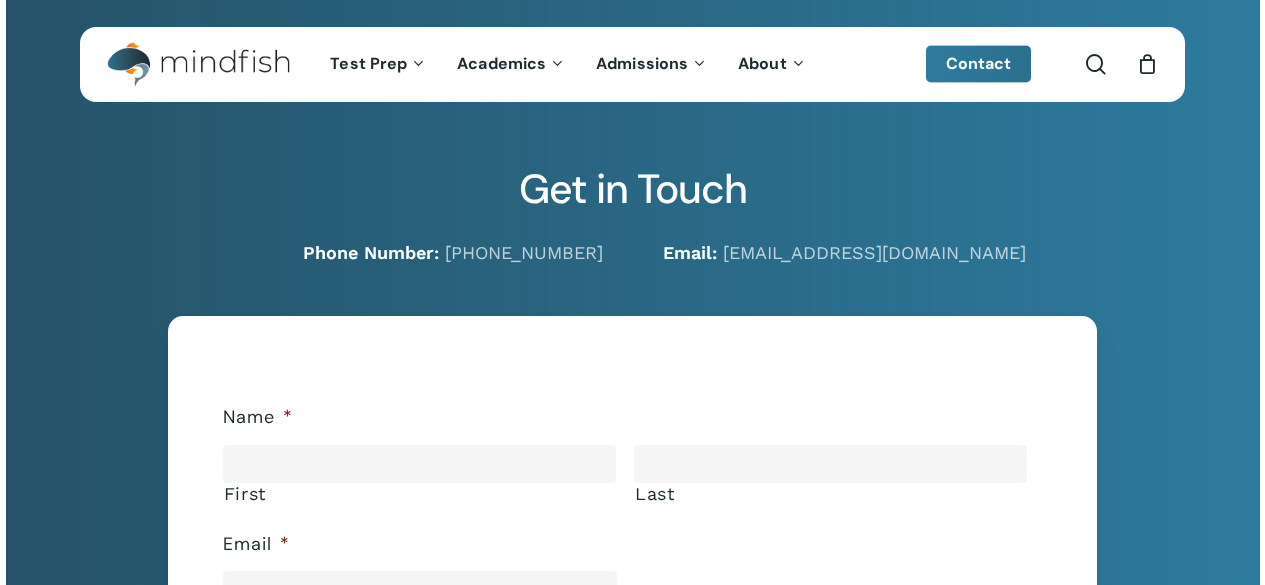 scroll, scrollTop: 0, scrollLeft: 0, axis: both 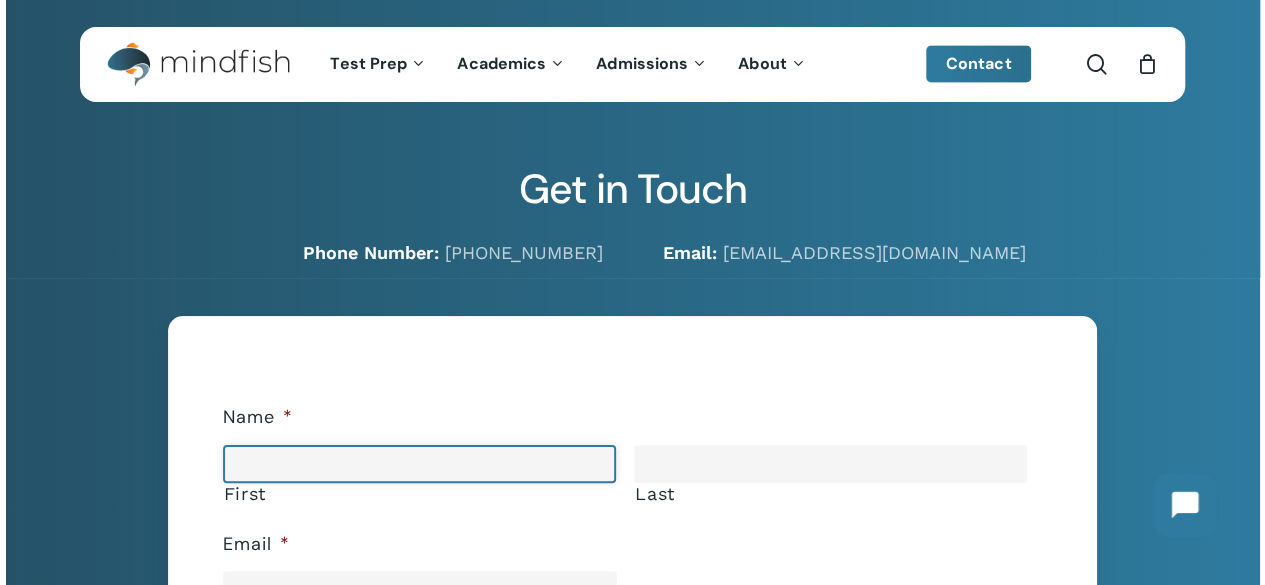 click on "First" at bounding box center (419, 464) 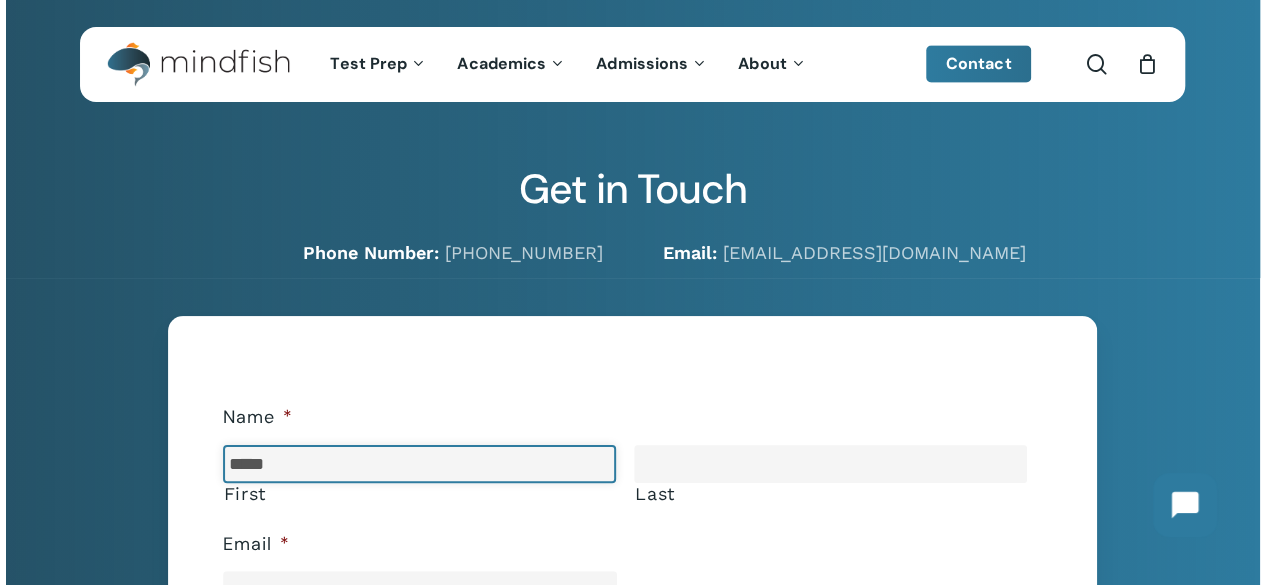 type on "*****" 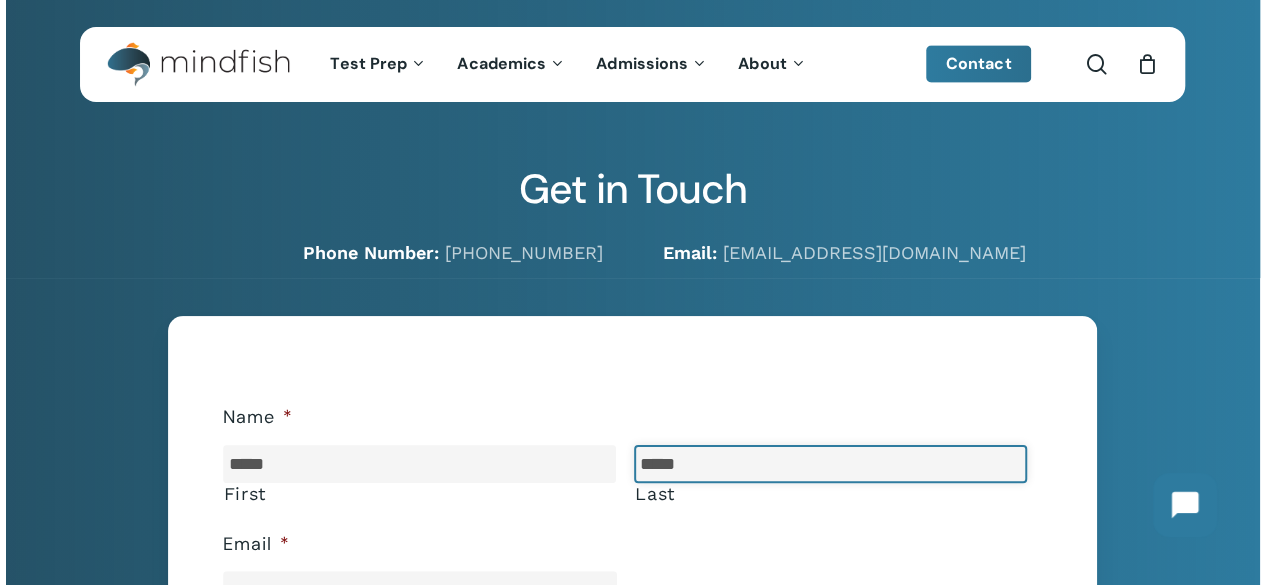 type on "**********" 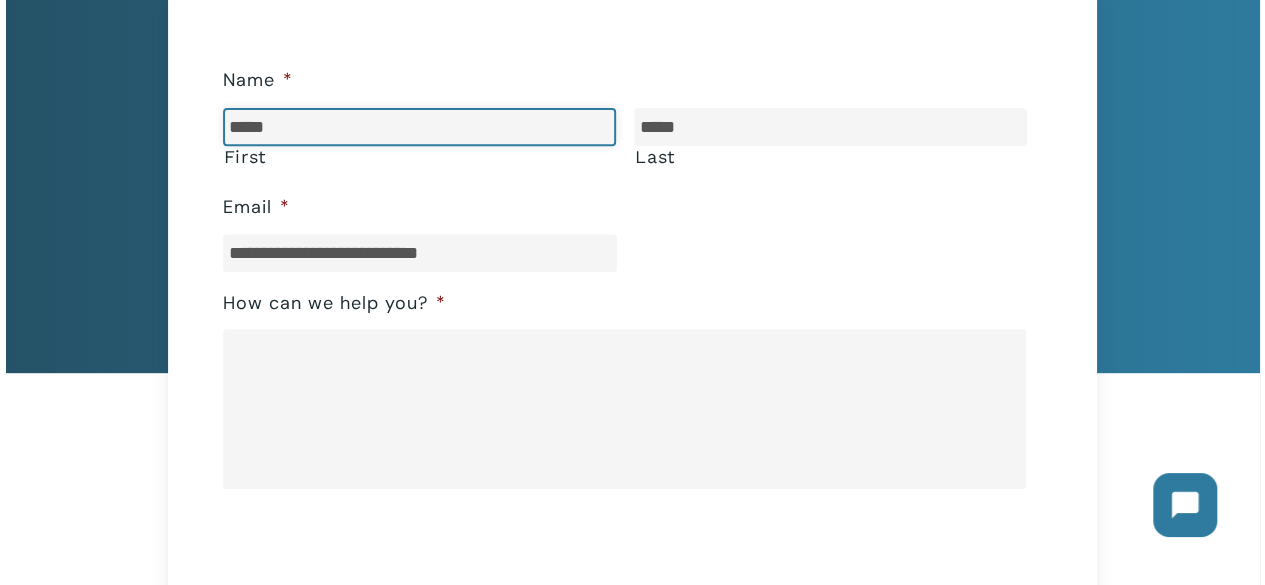 scroll, scrollTop: 339, scrollLeft: 0, axis: vertical 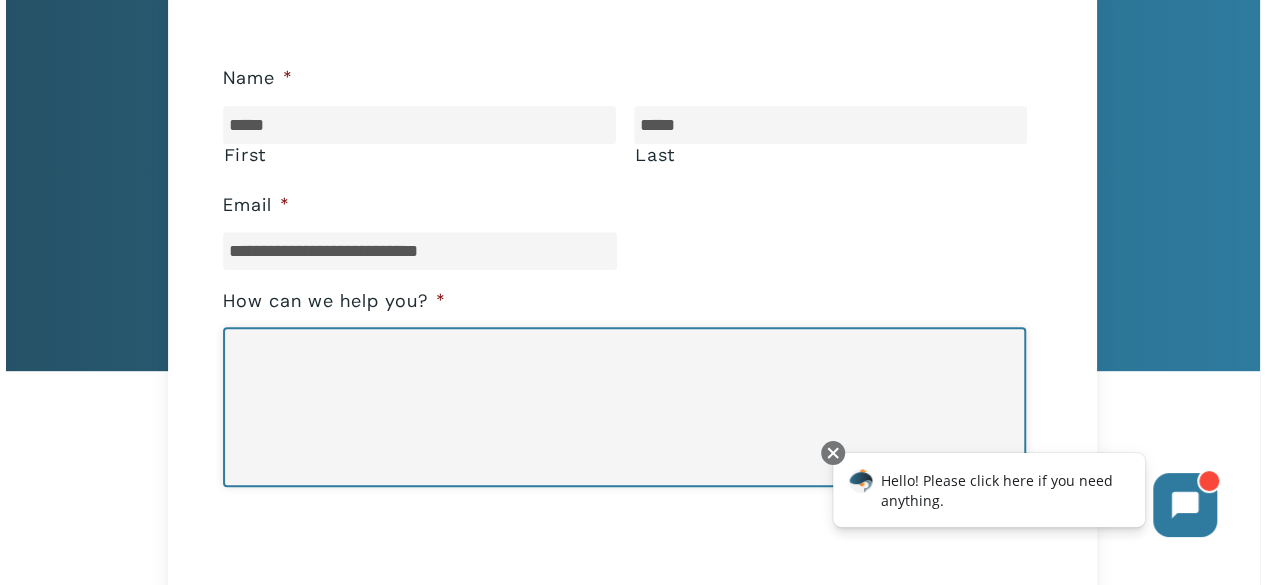 click on "How can we help you? *" at bounding box center [625, 407] 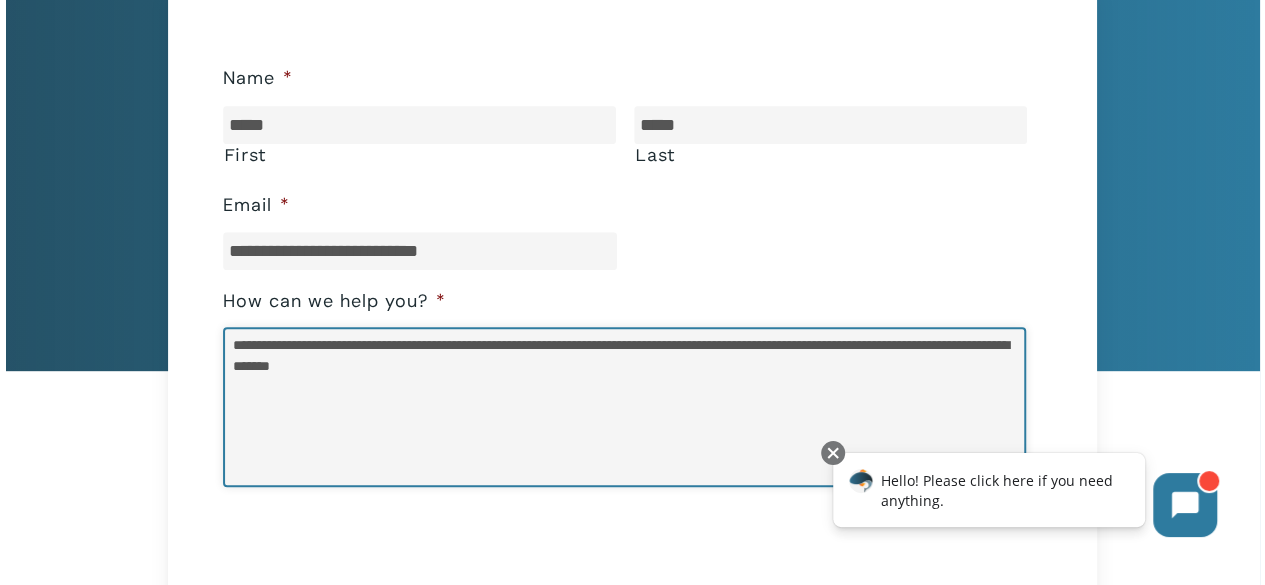 type on "**********" 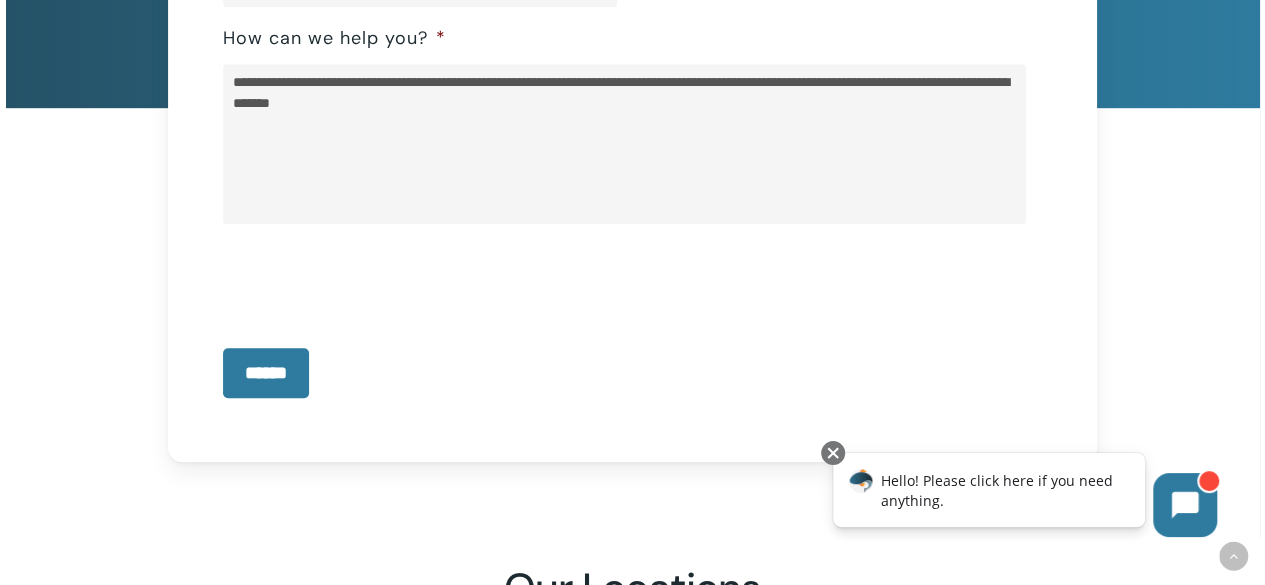 scroll, scrollTop: 609, scrollLeft: 0, axis: vertical 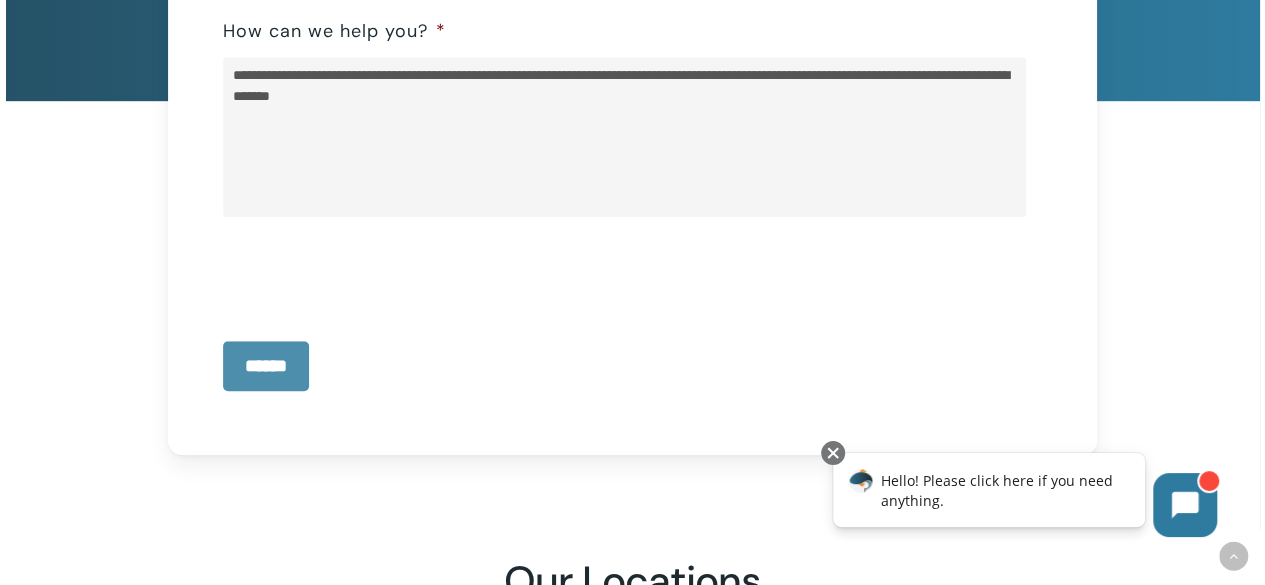 click on "******" at bounding box center (266, 366) 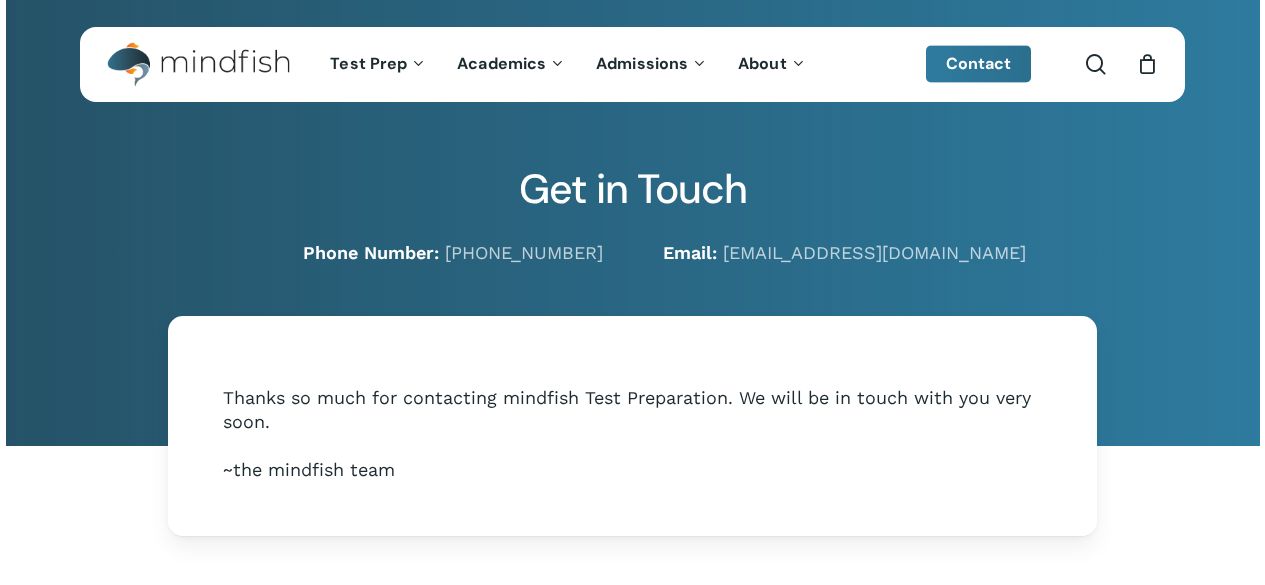 scroll, scrollTop: 0, scrollLeft: 0, axis: both 